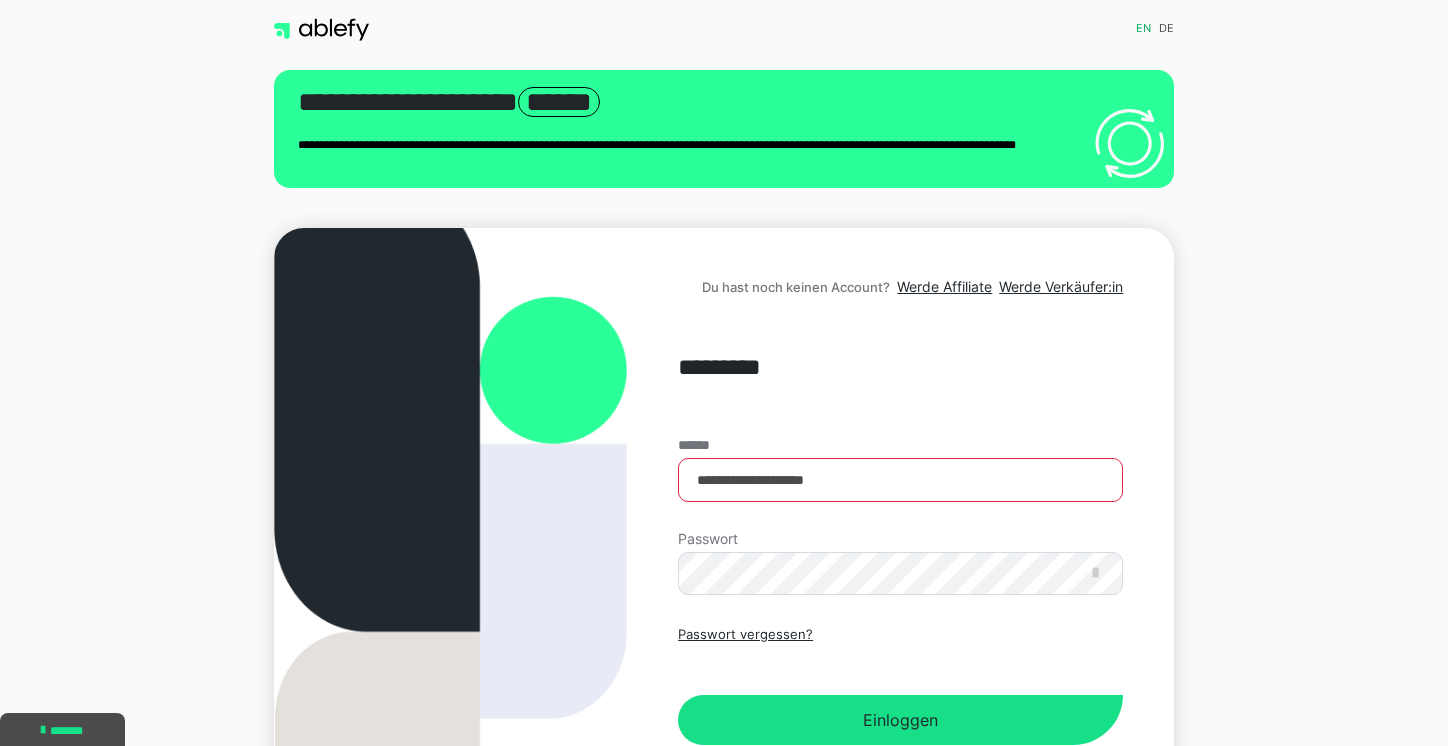 scroll, scrollTop: 0, scrollLeft: 0, axis: both 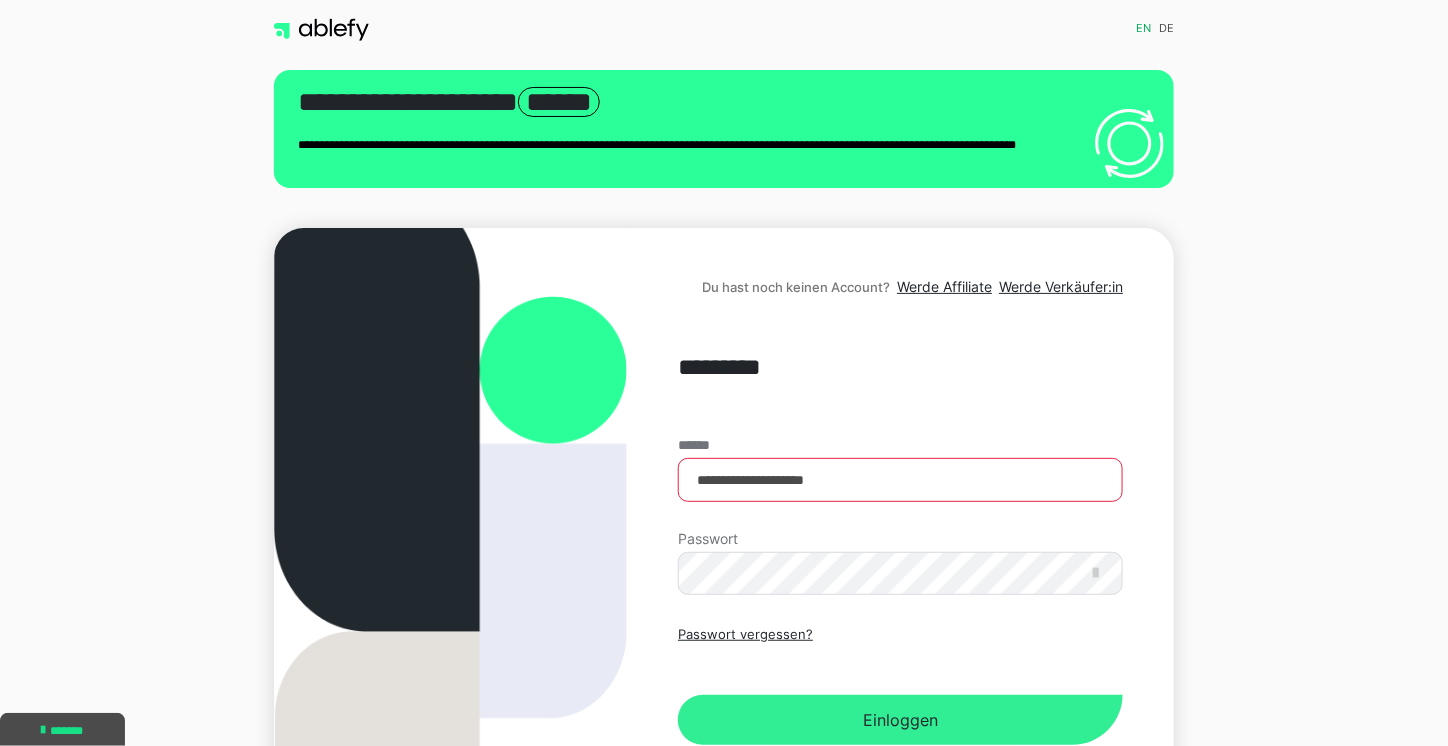 click on "Einloggen" at bounding box center [900, 720] 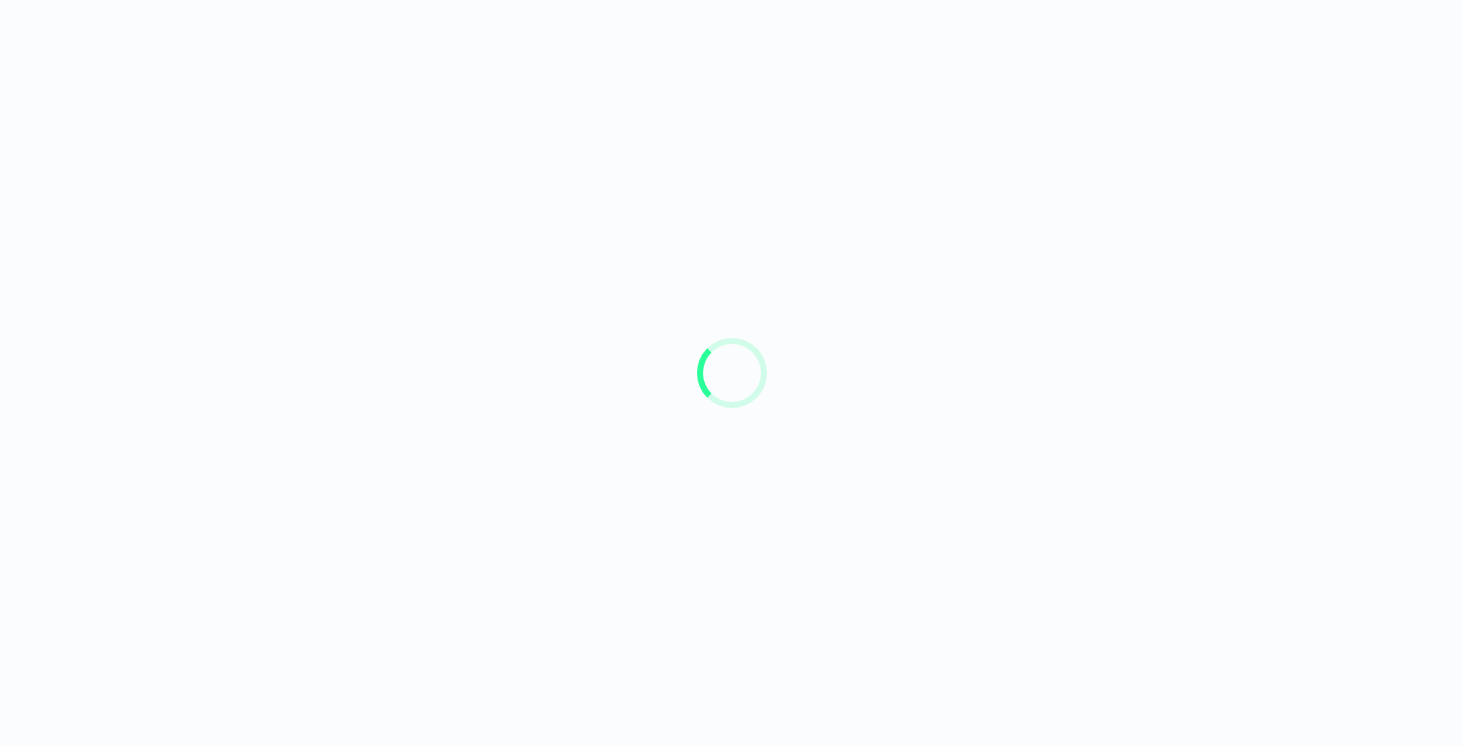scroll, scrollTop: 0, scrollLeft: 0, axis: both 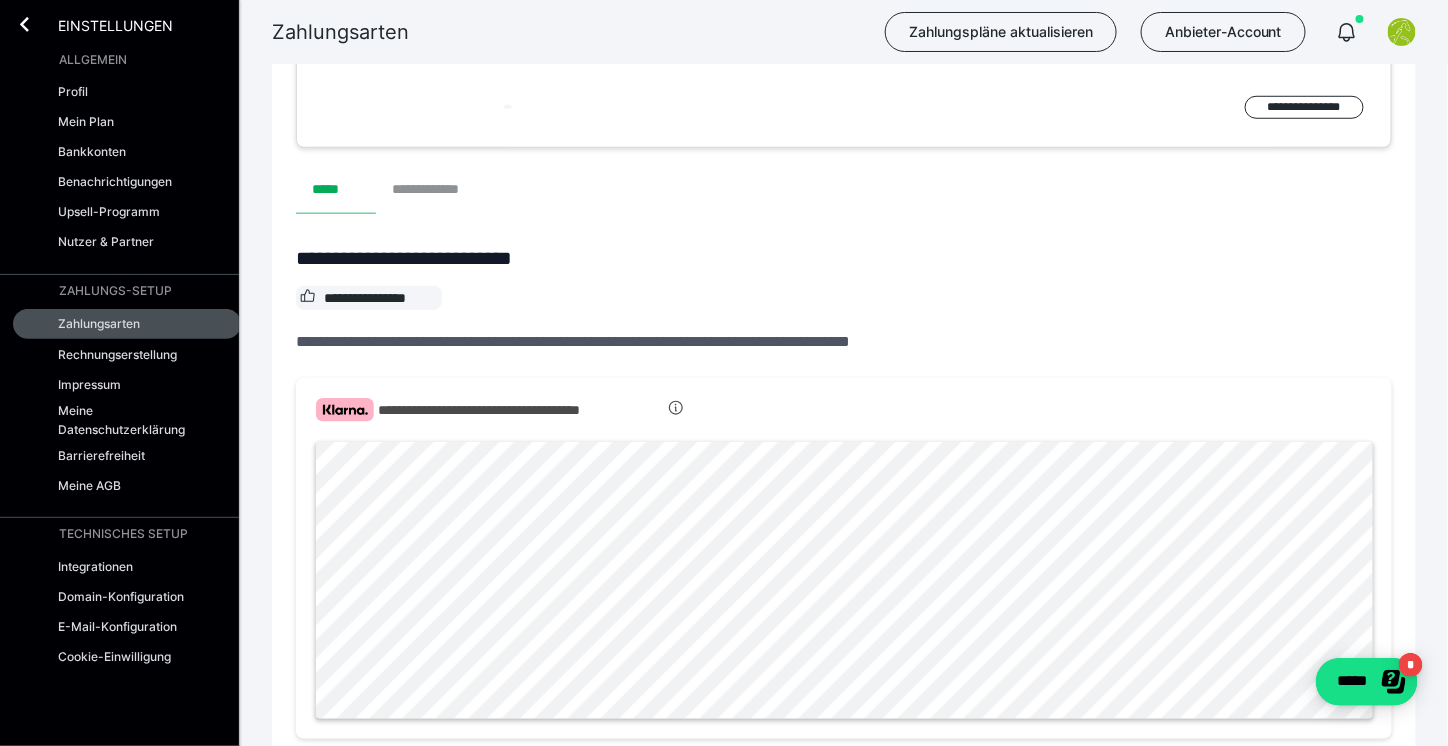 click on "**********" at bounding box center (437, 190) 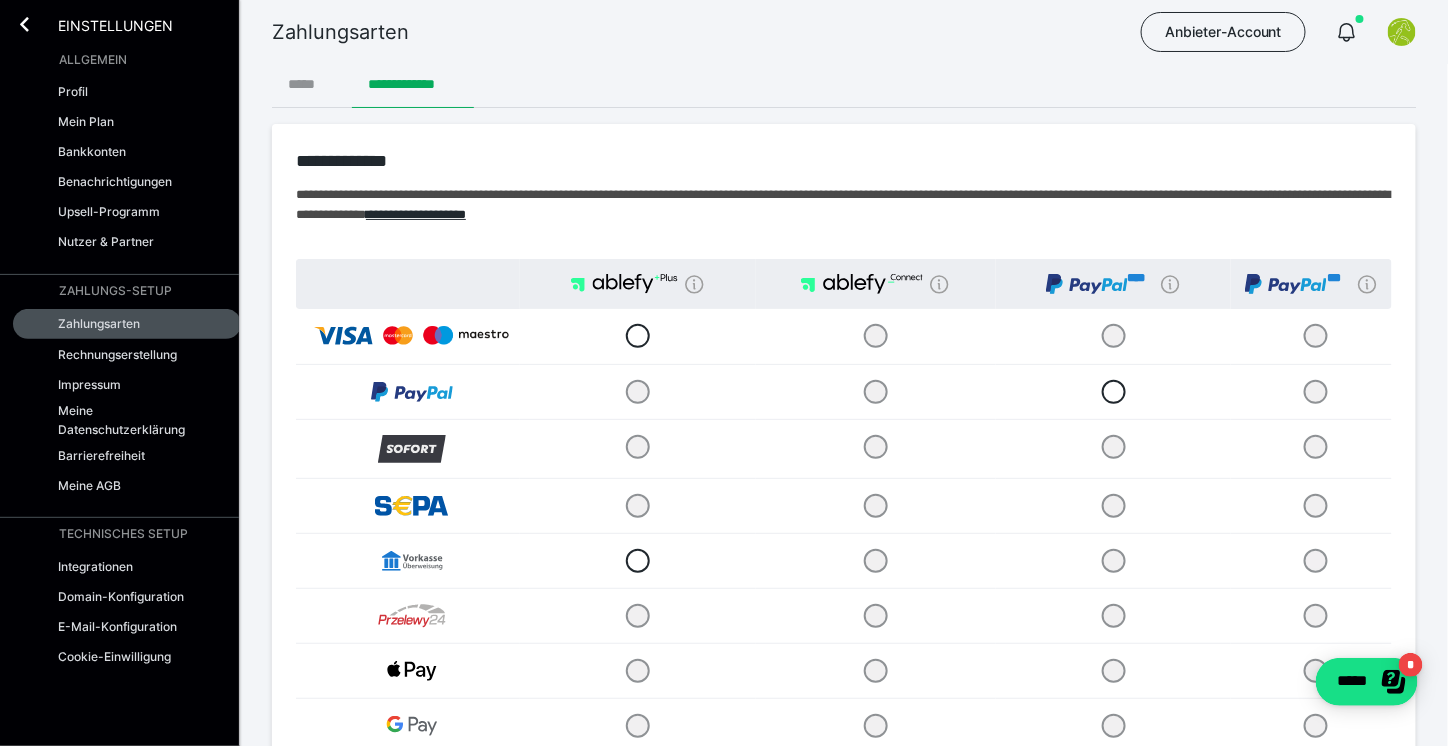 click on "*****" at bounding box center [312, 84] 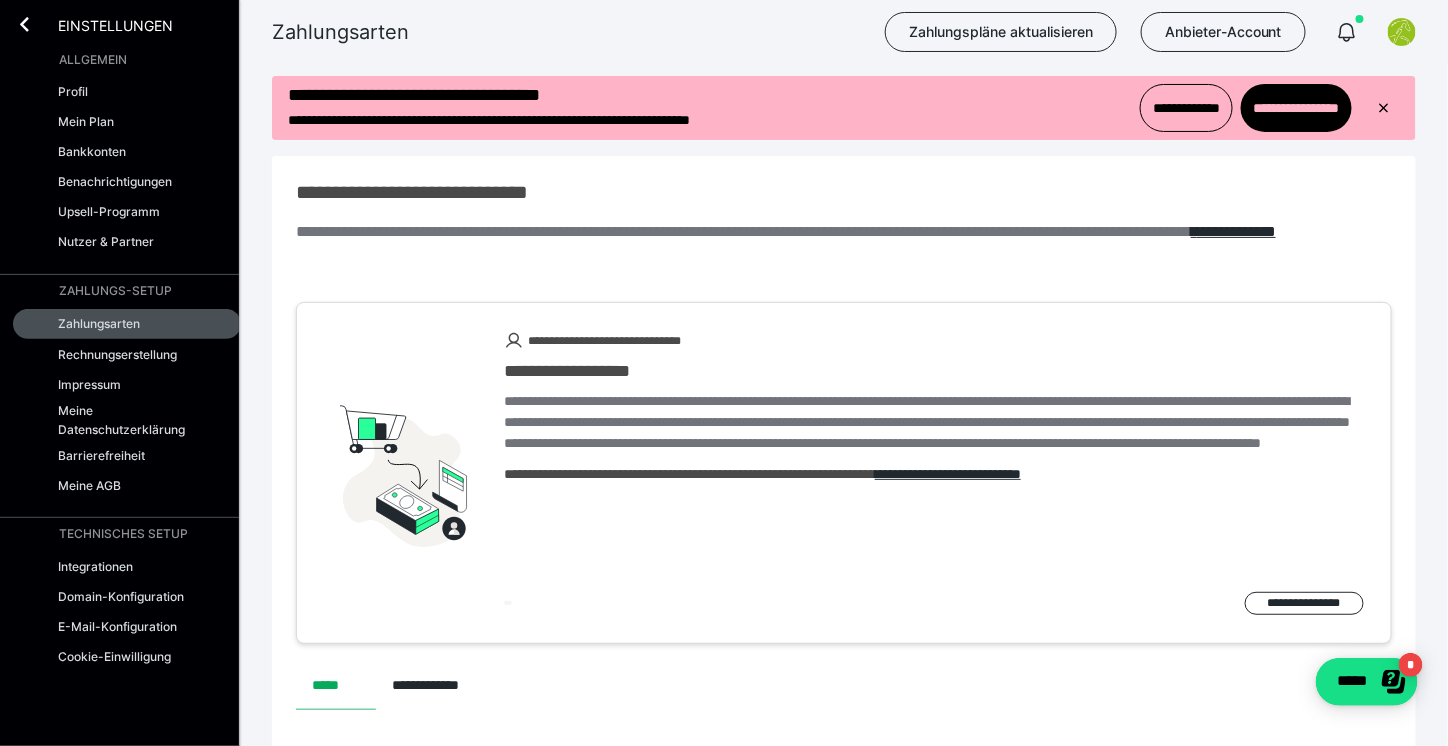 scroll, scrollTop: 0, scrollLeft: 0, axis: both 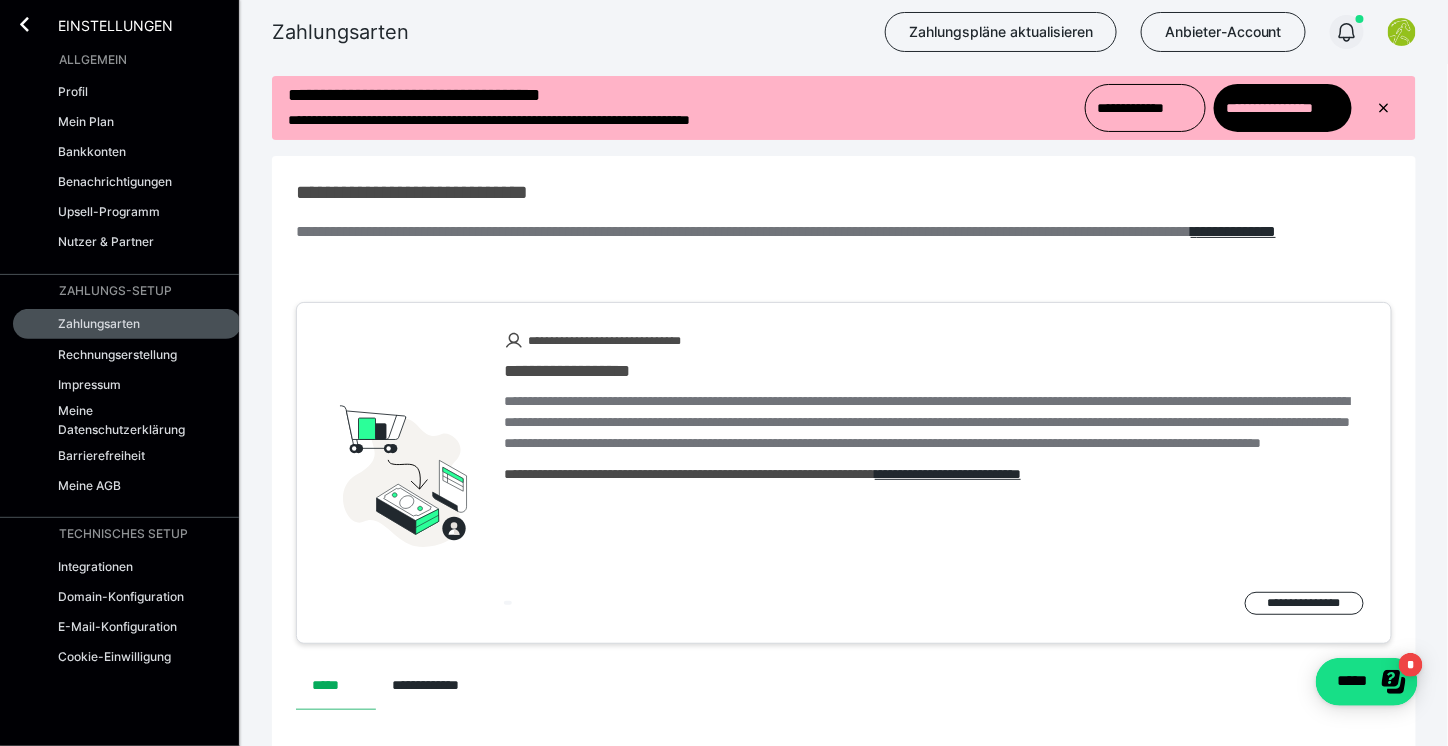 click 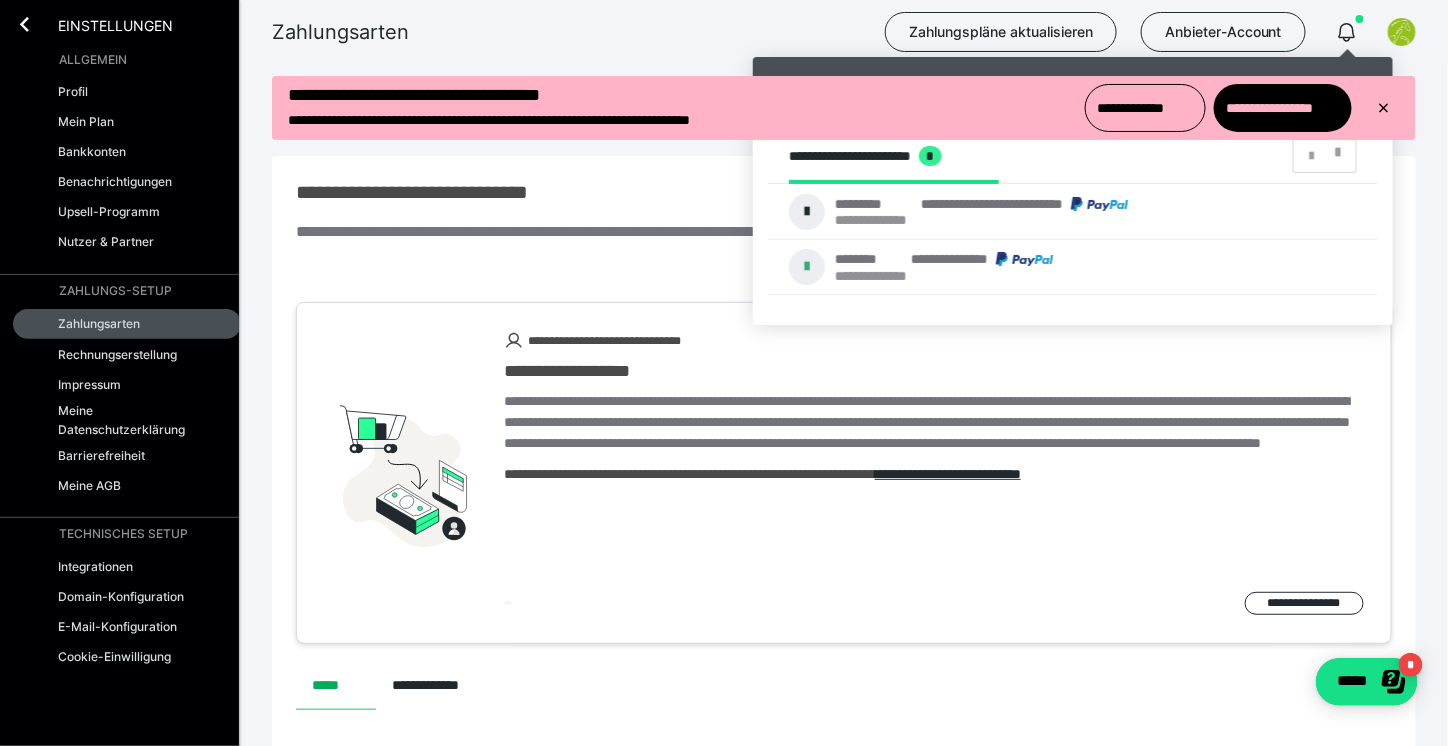 click at bounding box center (724, 373) 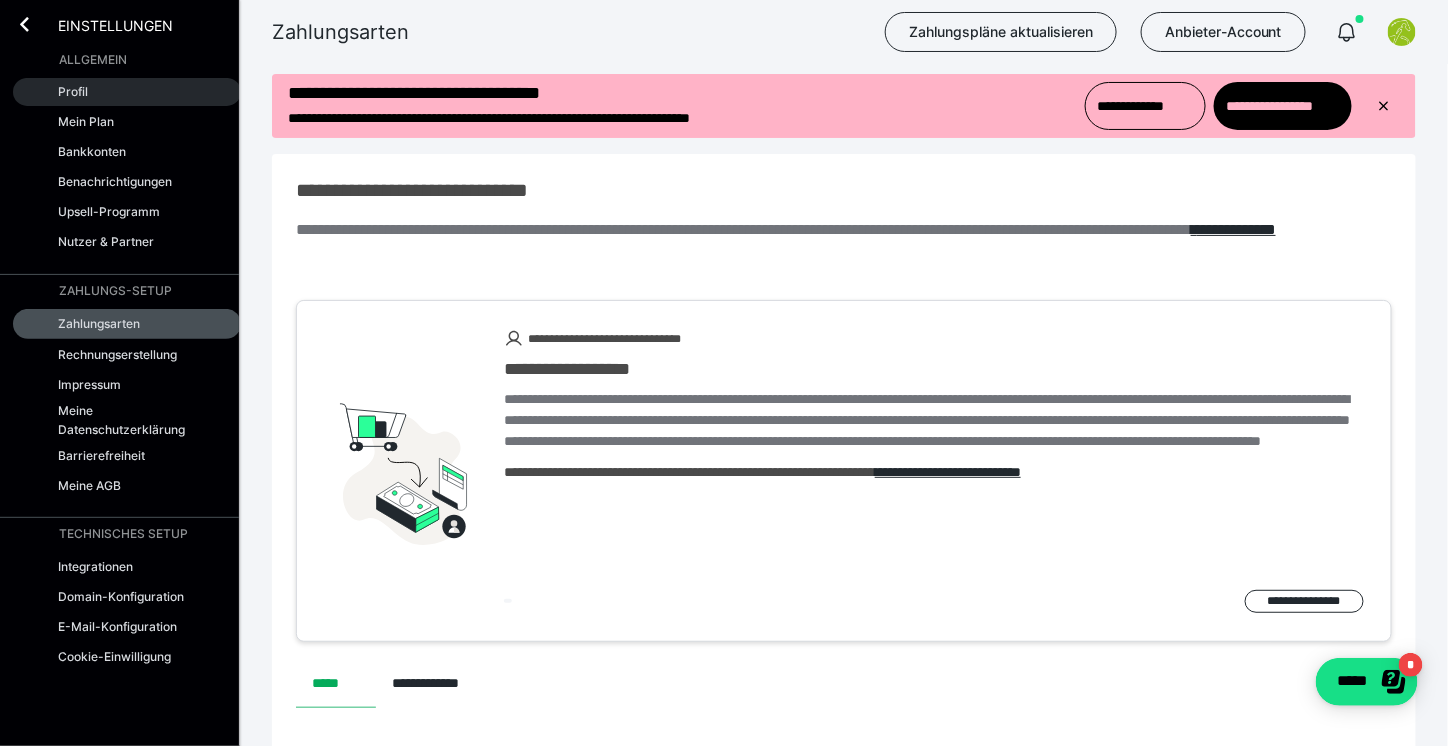 scroll, scrollTop: 0, scrollLeft: 0, axis: both 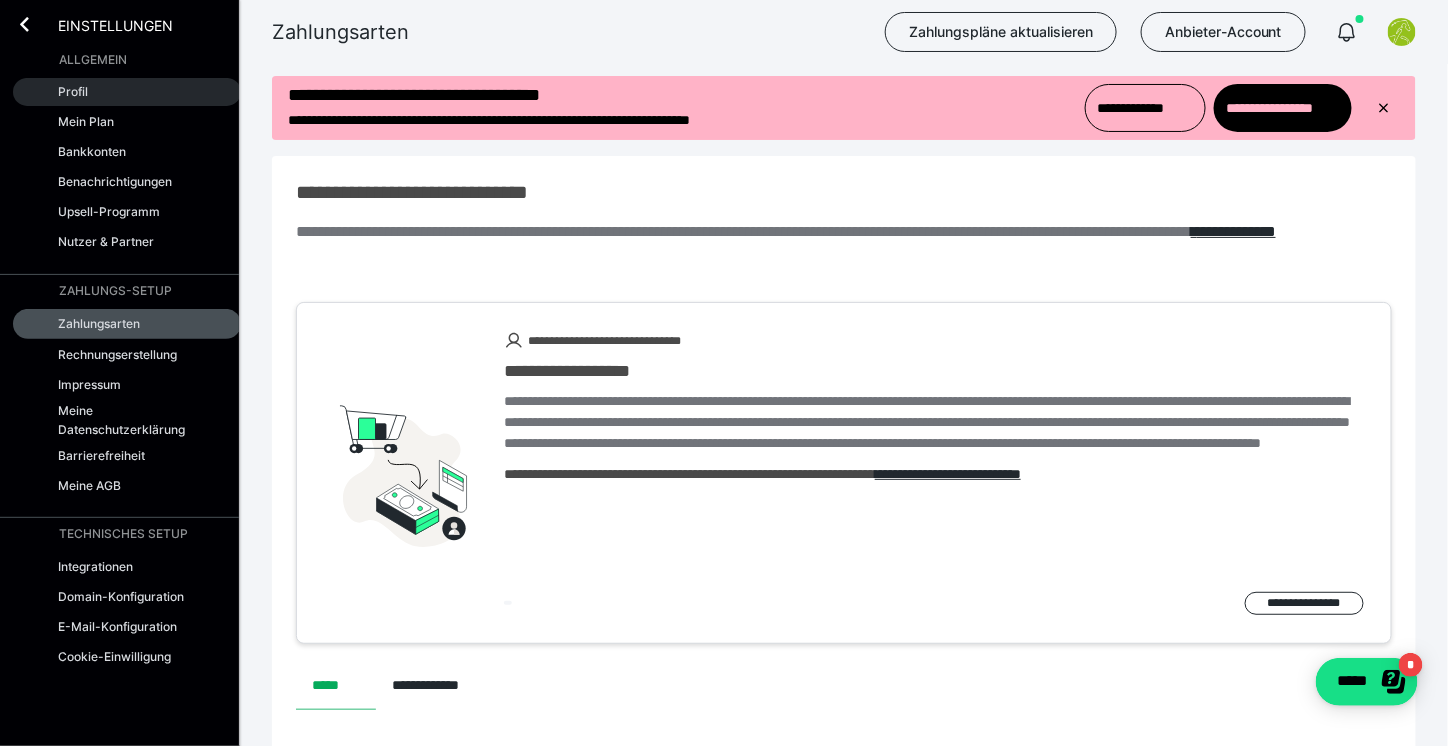 click on "Profil" at bounding box center [73, 91] 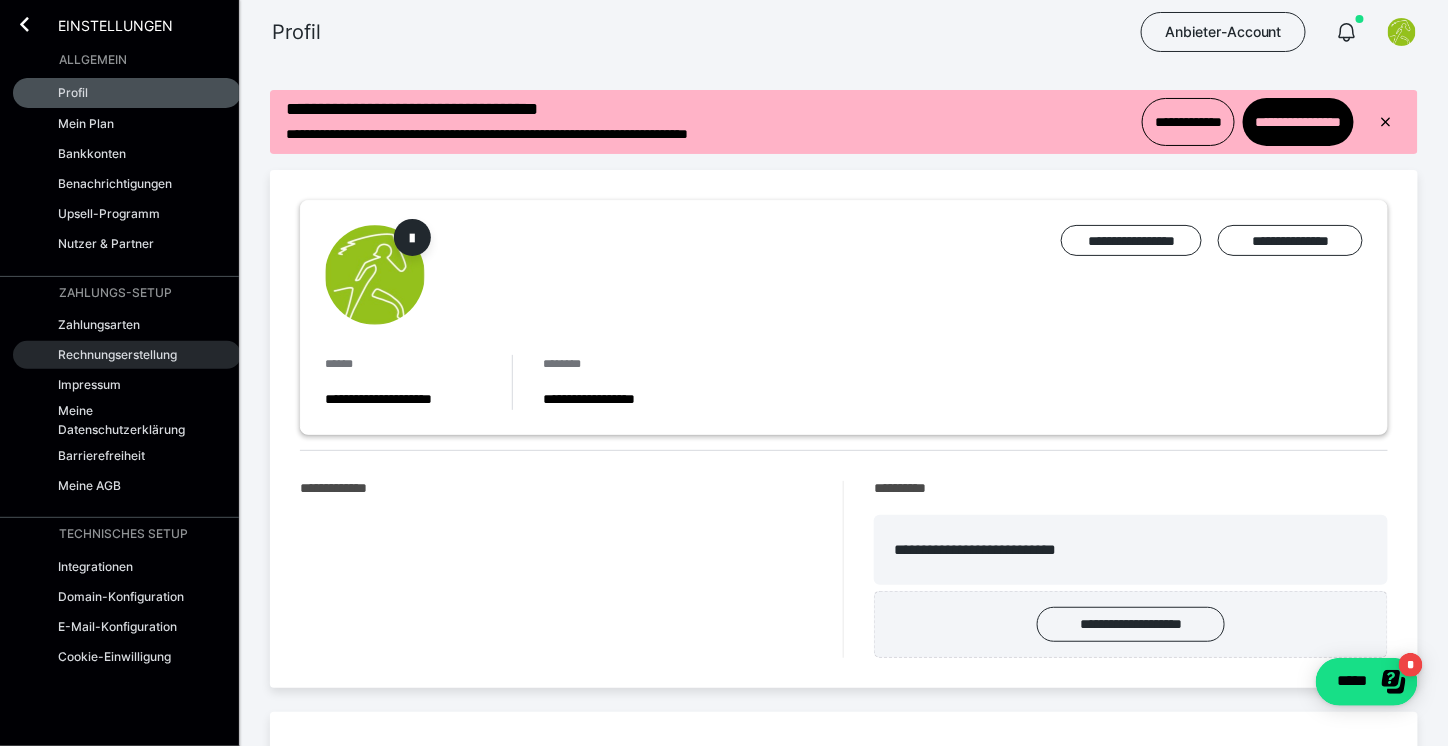 scroll, scrollTop: 0, scrollLeft: 0, axis: both 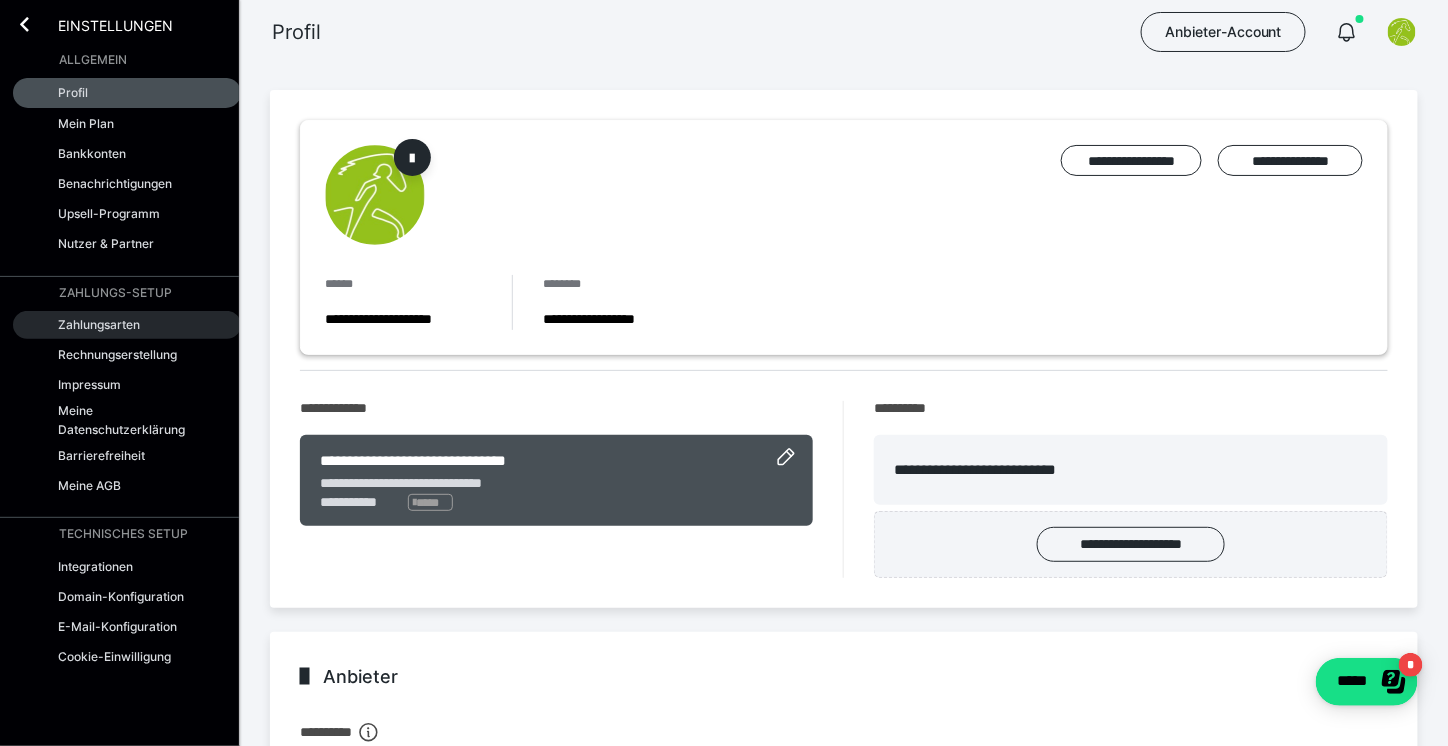 click on "Zahlungsarten" at bounding box center [99, 324] 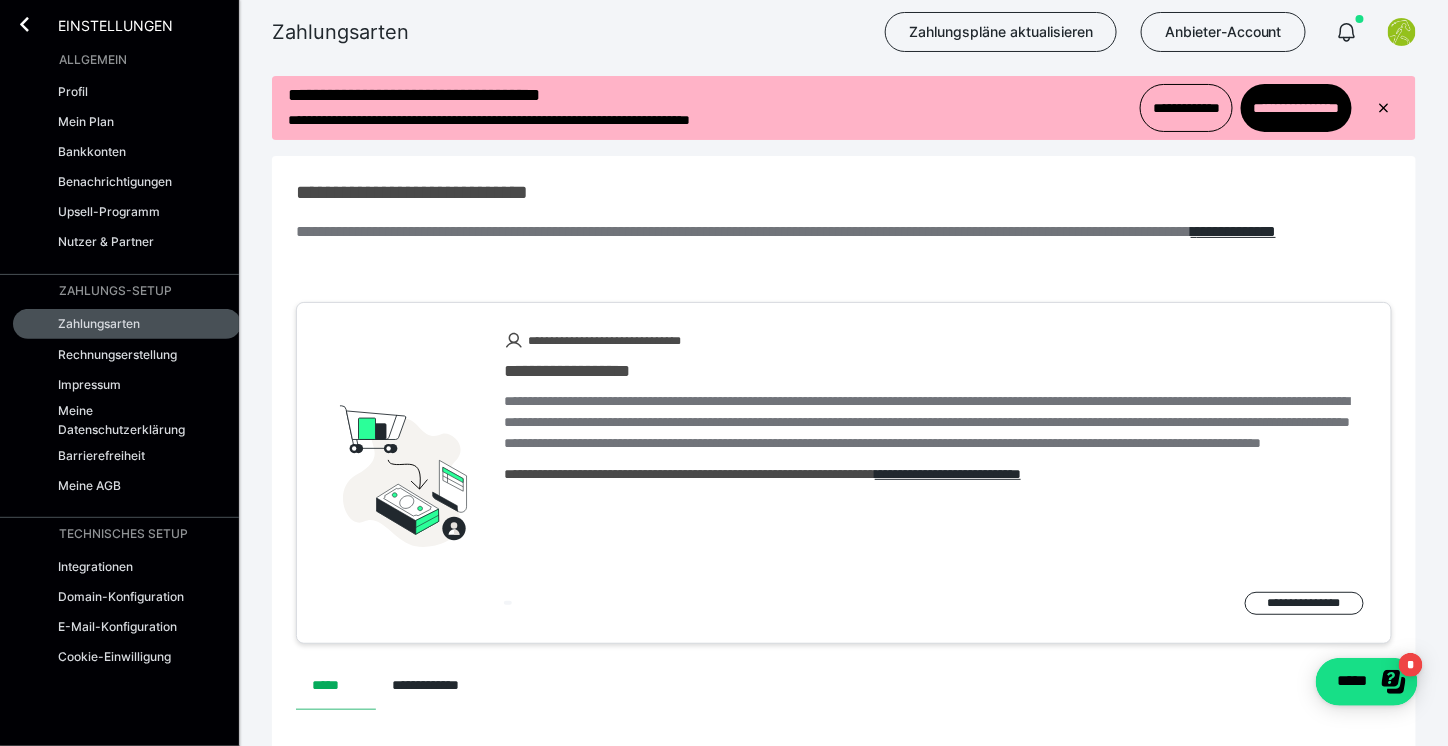 scroll, scrollTop: 0, scrollLeft: 0, axis: both 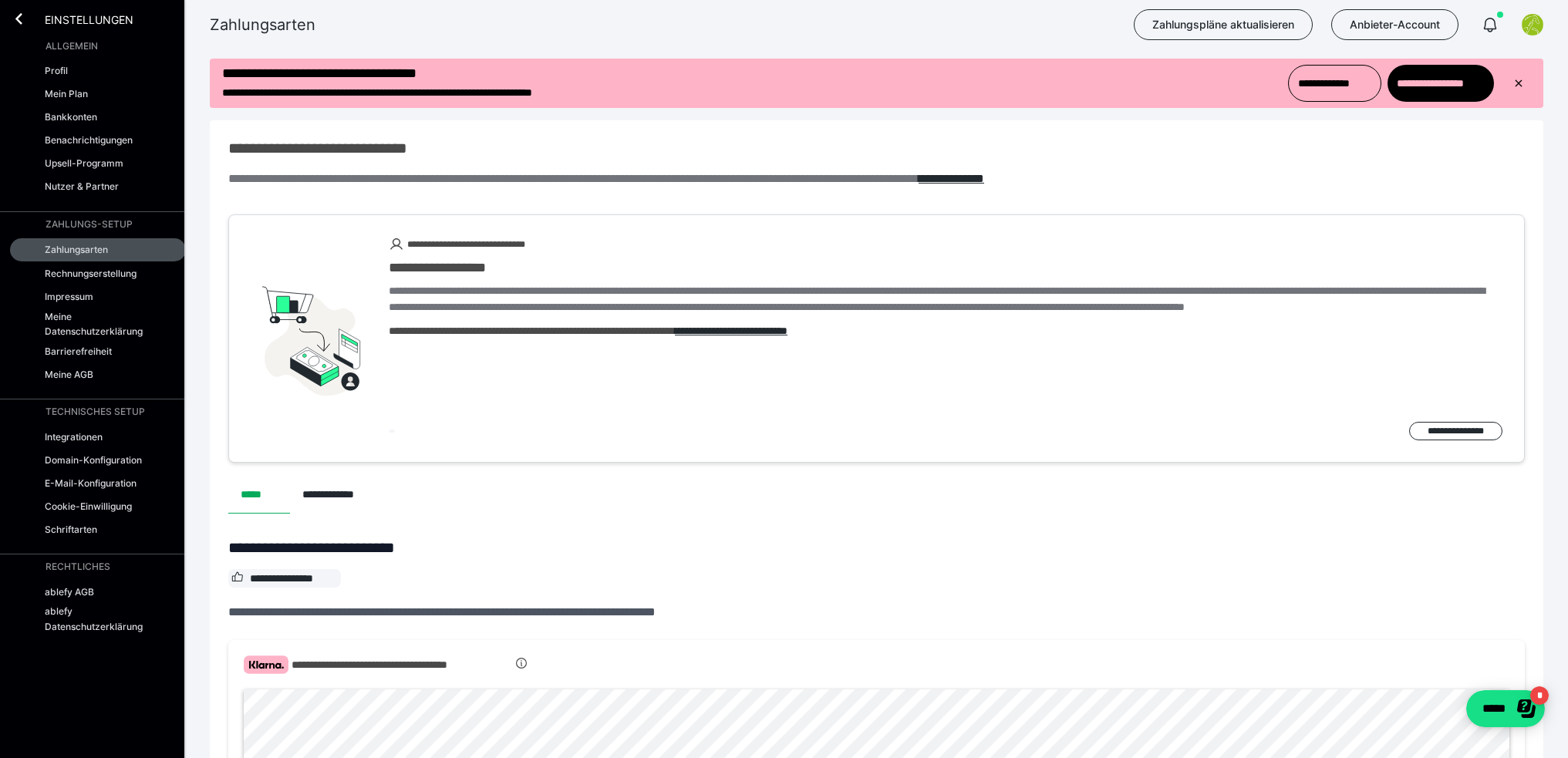 click on "Einstellungen" at bounding box center [78, 19] 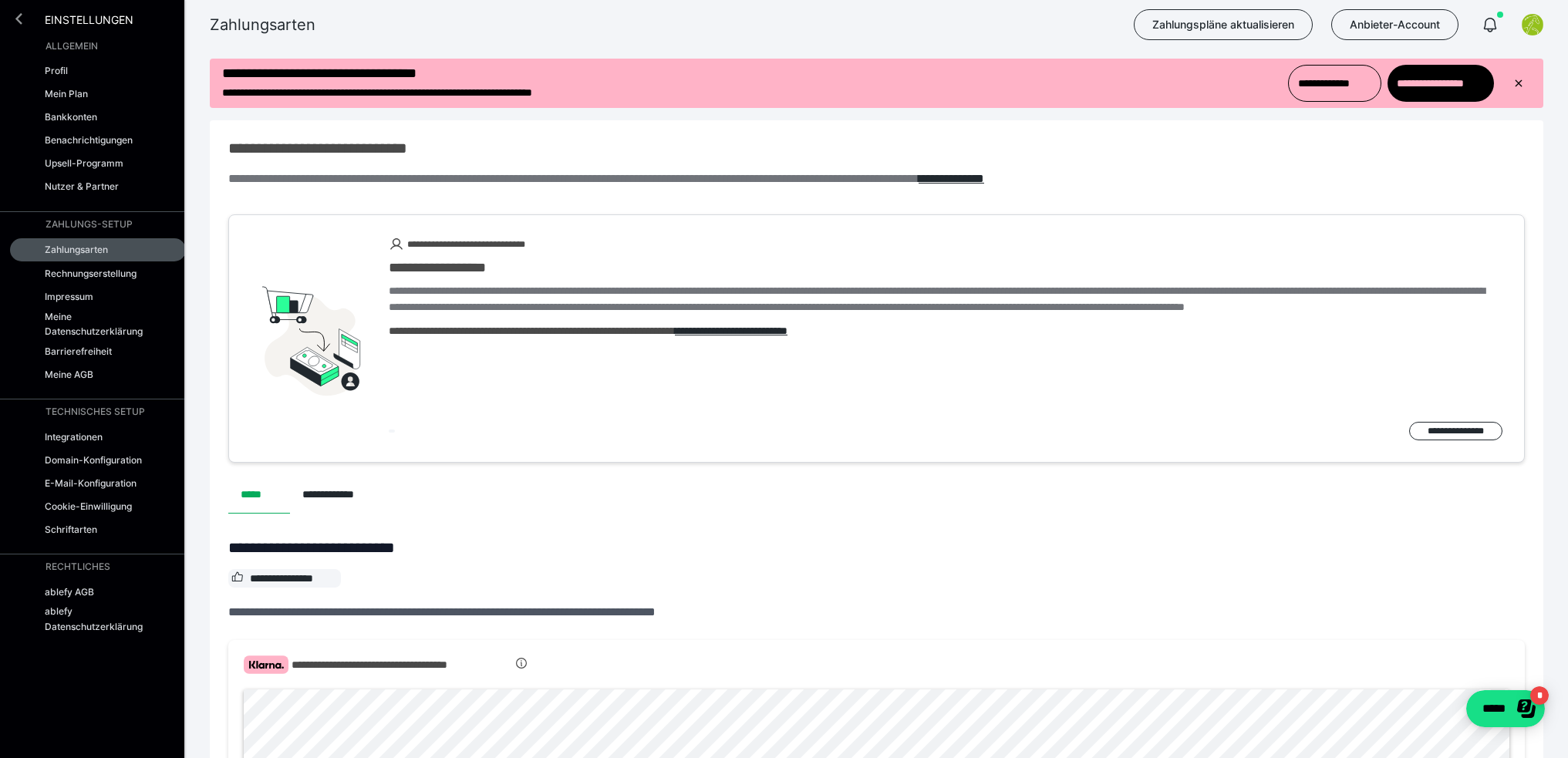 click at bounding box center [19, 19] 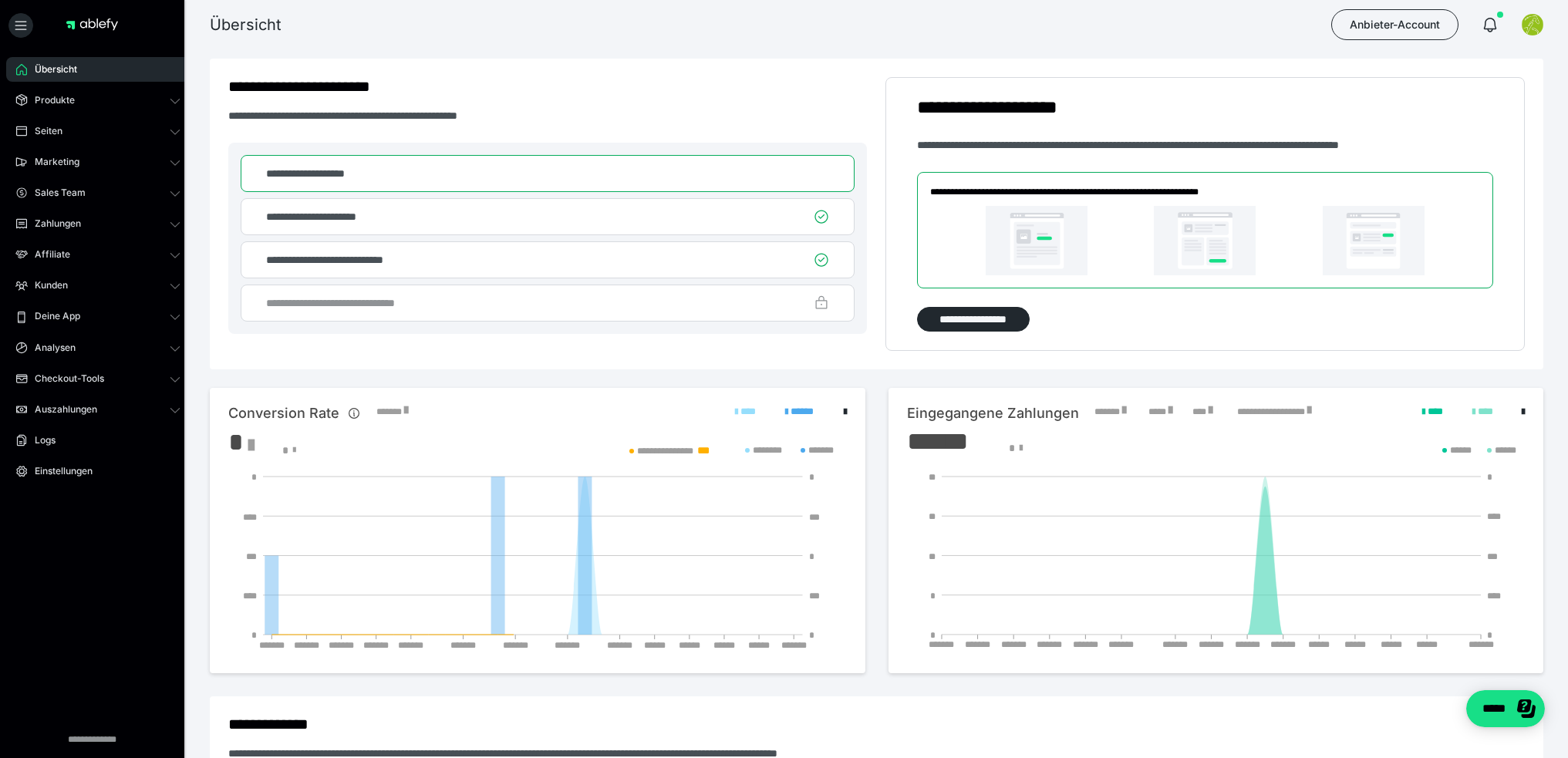 scroll, scrollTop: 0, scrollLeft: 0, axis: both 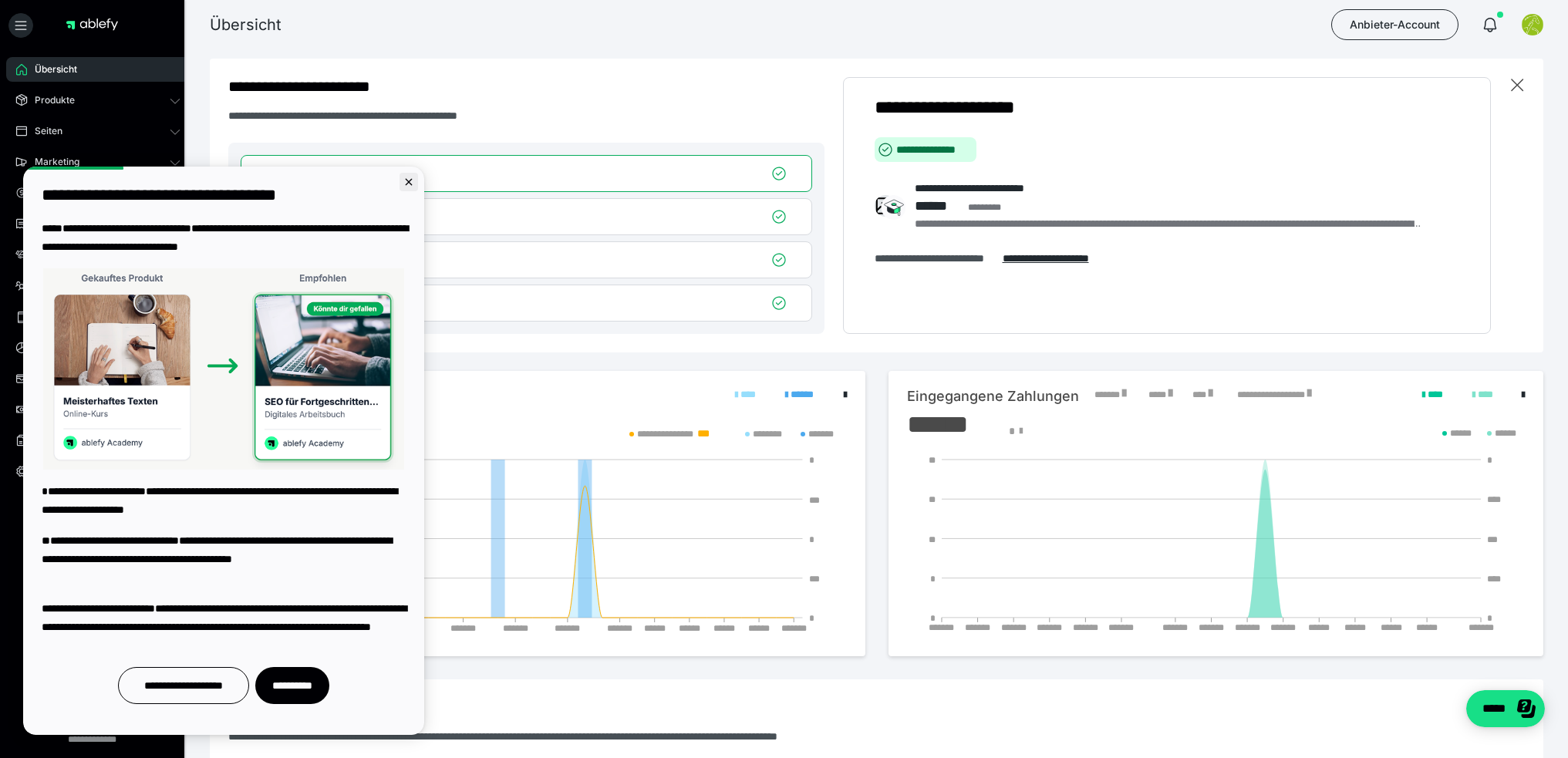 click 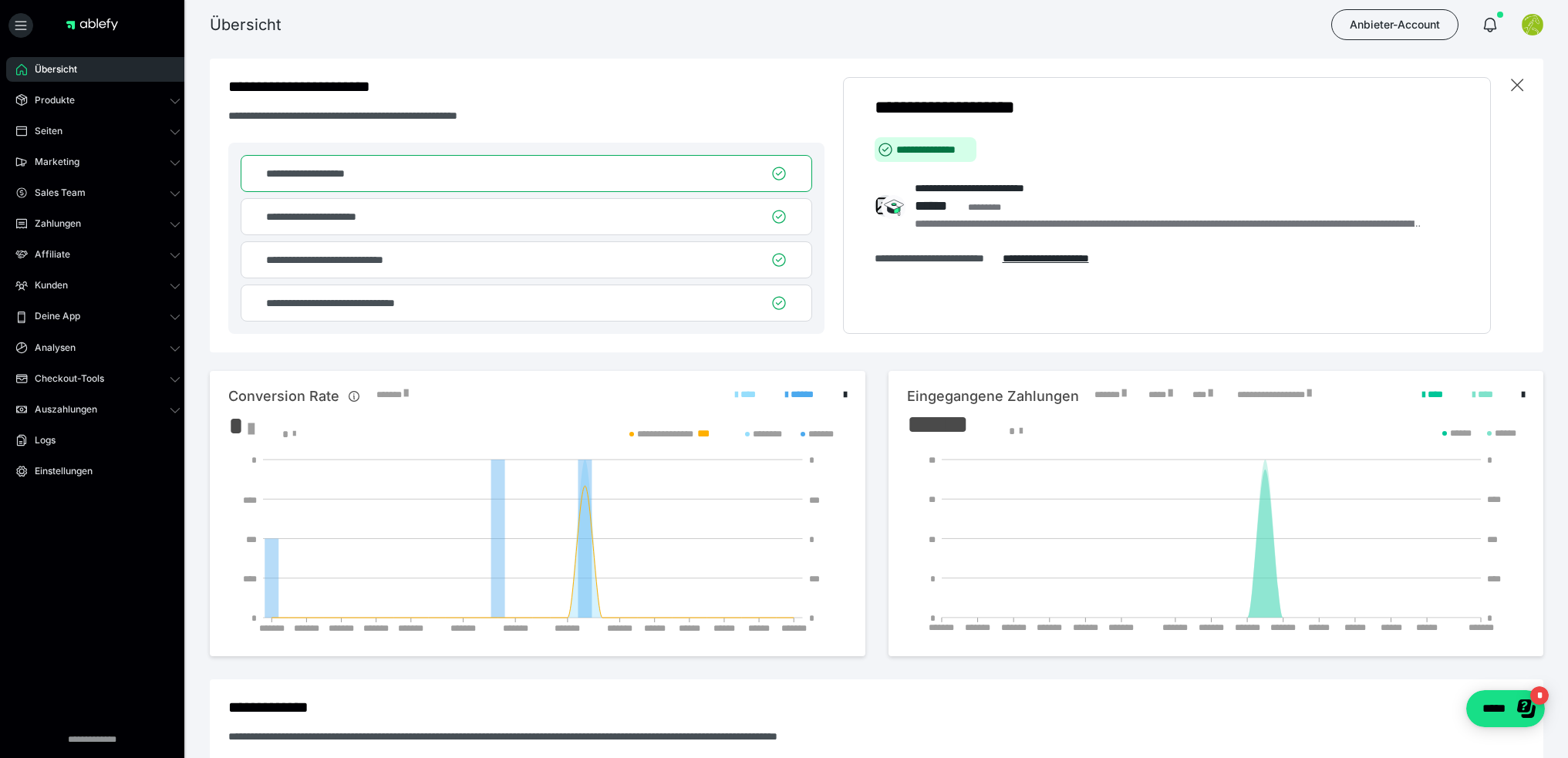 scroll, scrollTop: 0, scrollLeft: 0, axis: both 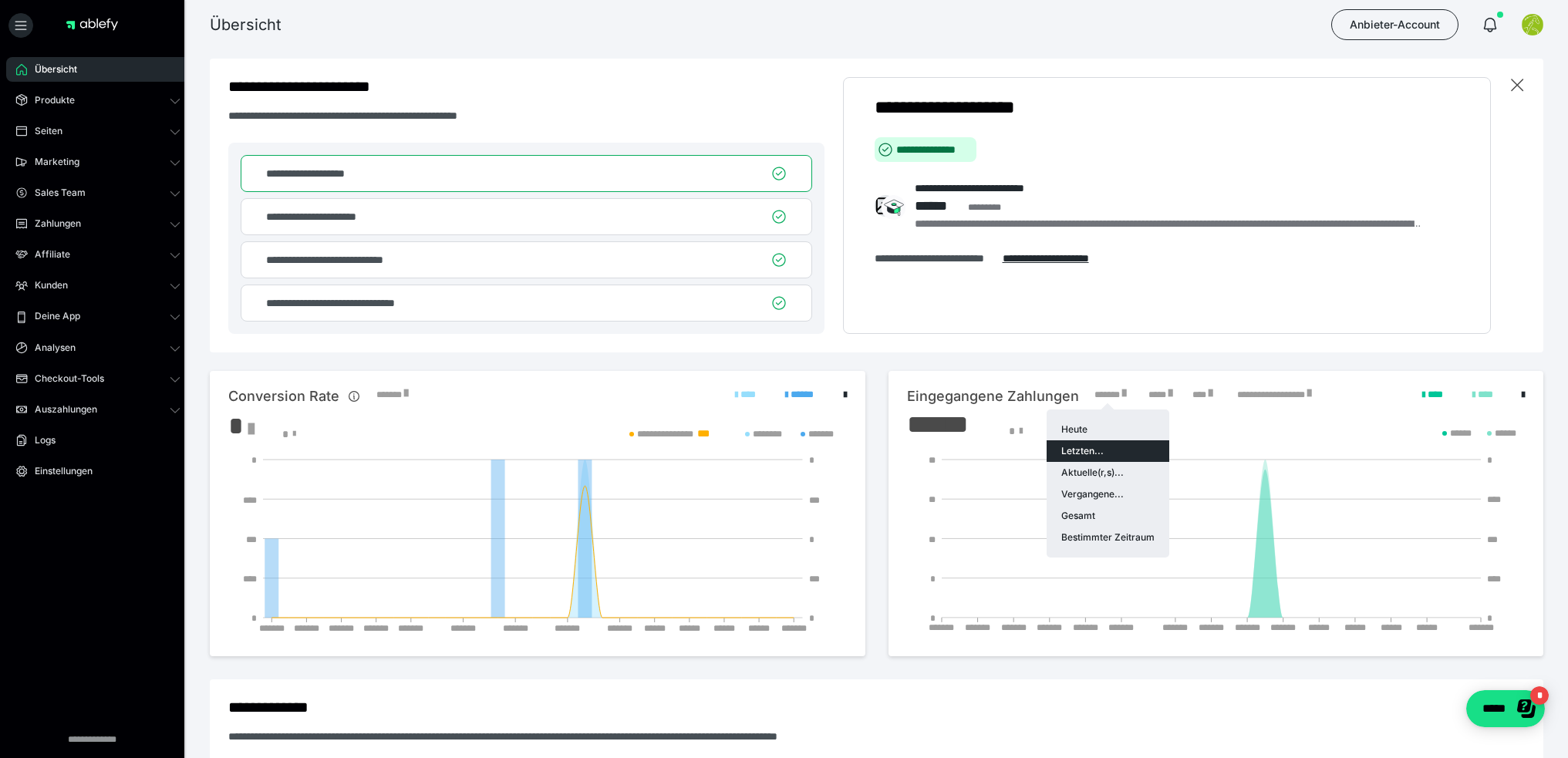 click at bounding box center [784, 379] 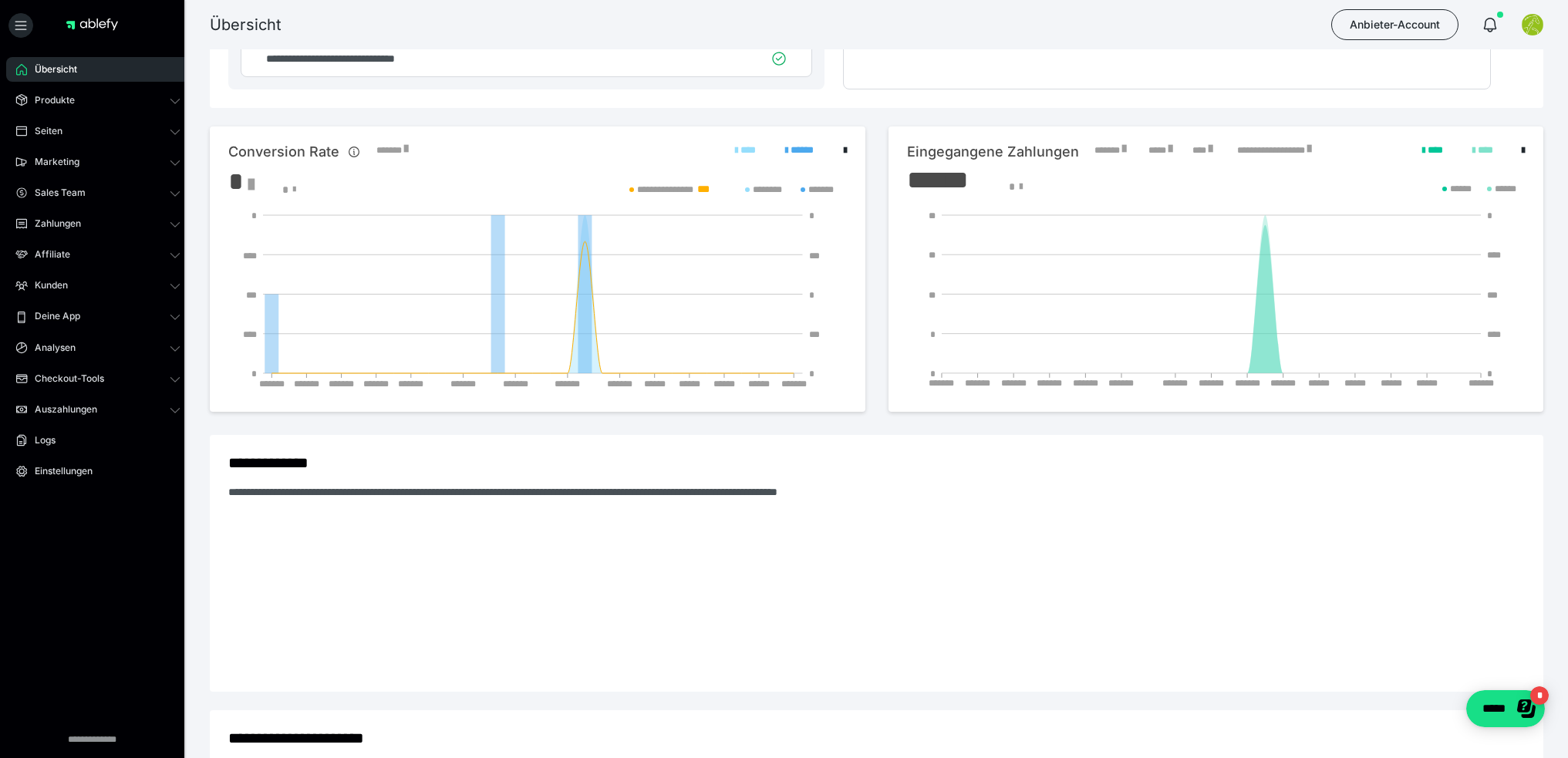 scroll, scrollTop: 0, scrollLeft: 0, axis: both 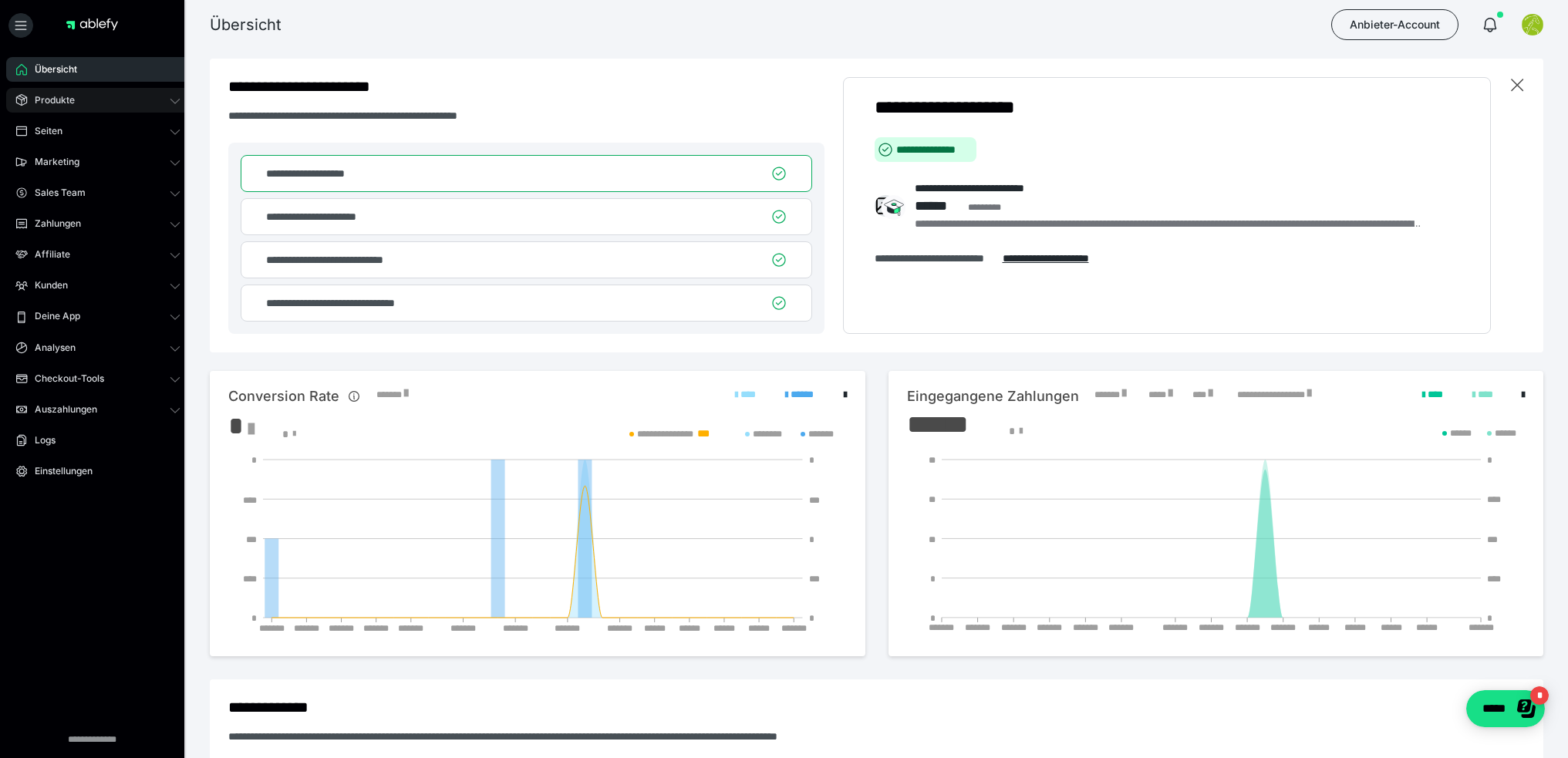 click on "Produkte" at bounding box center (98, 100) 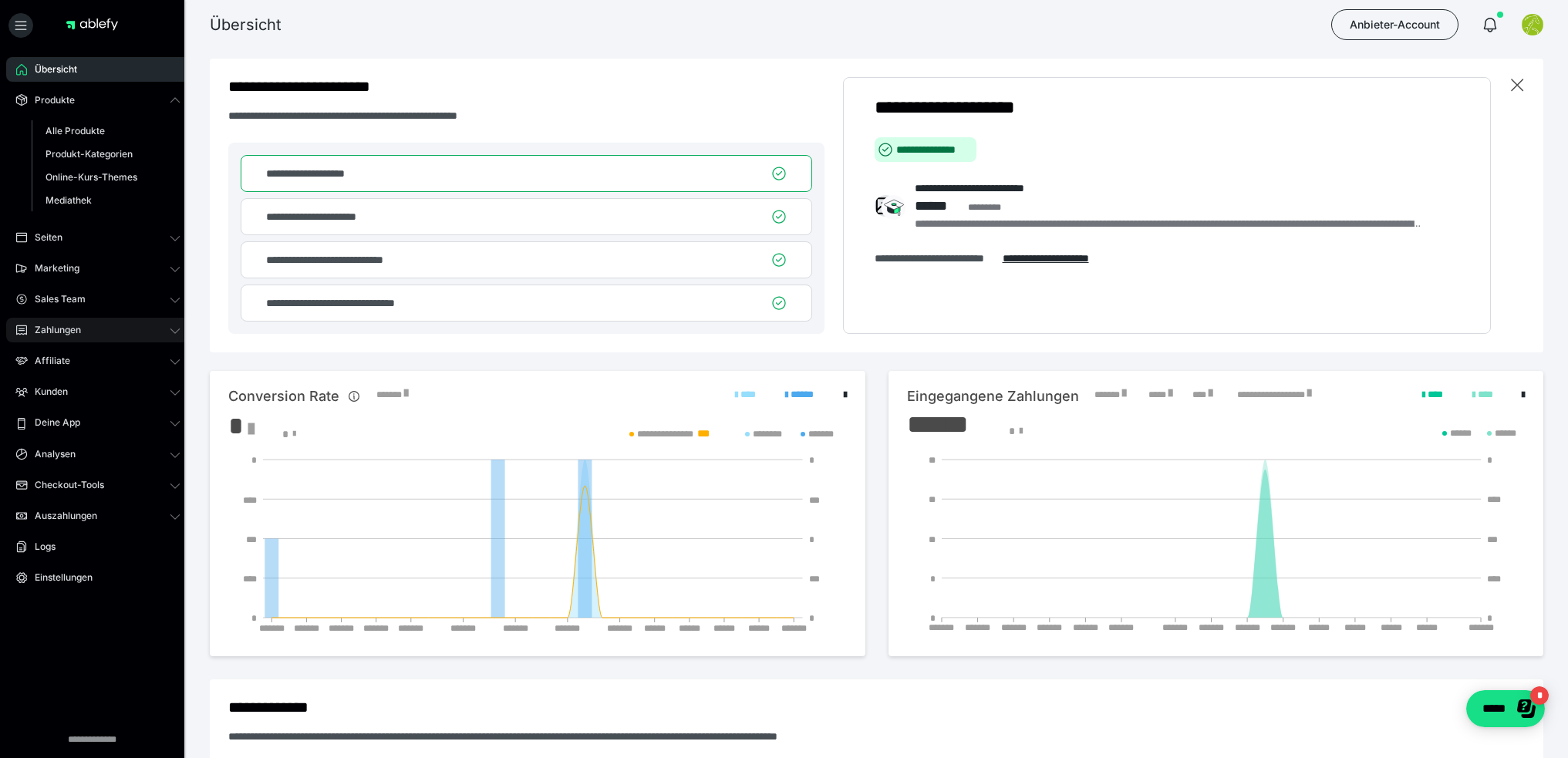 click on "Zahlungen" at bounding box center (52, 330) 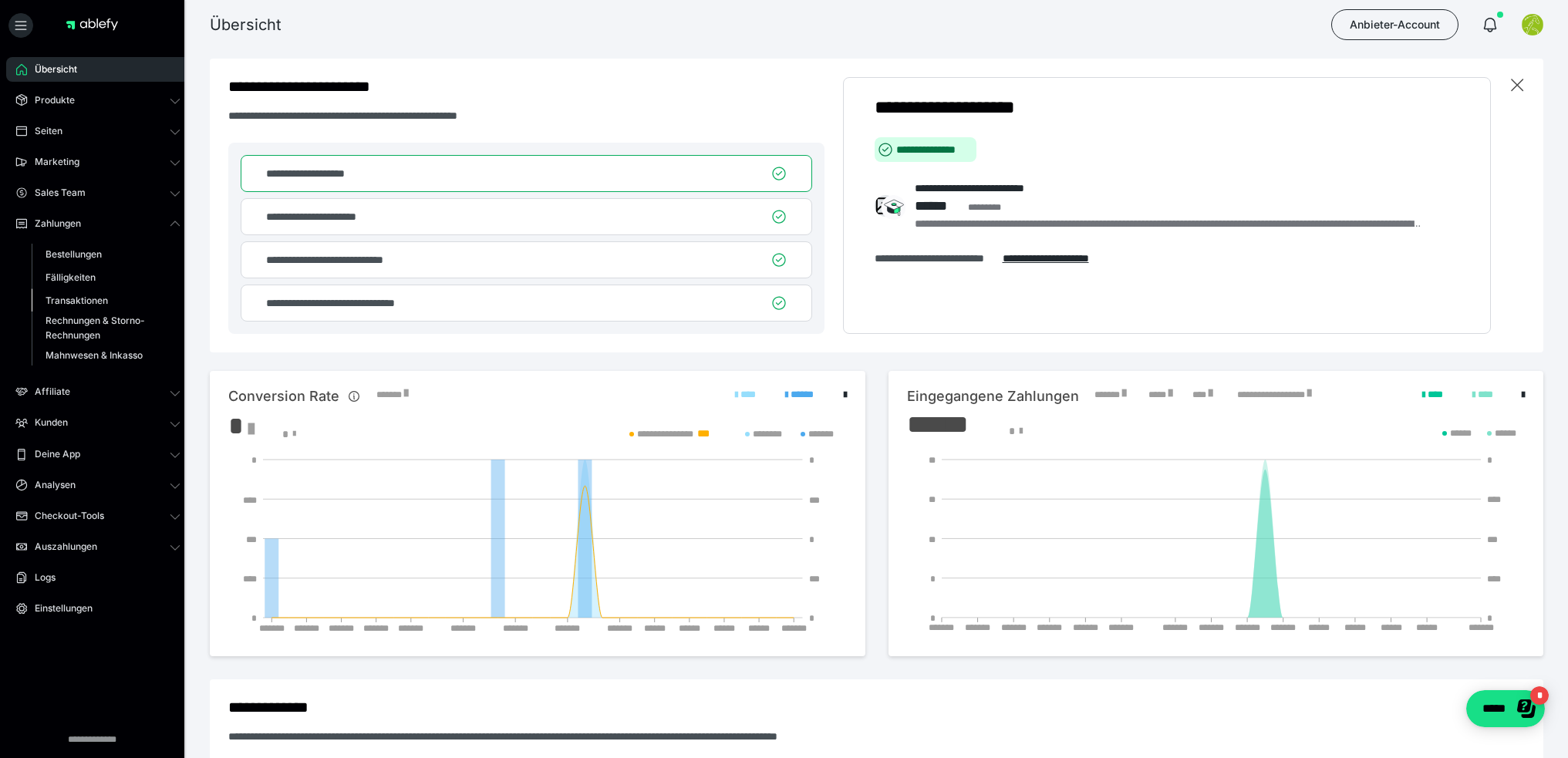 click on "Transaktionen" at bounding box center [106, 301] 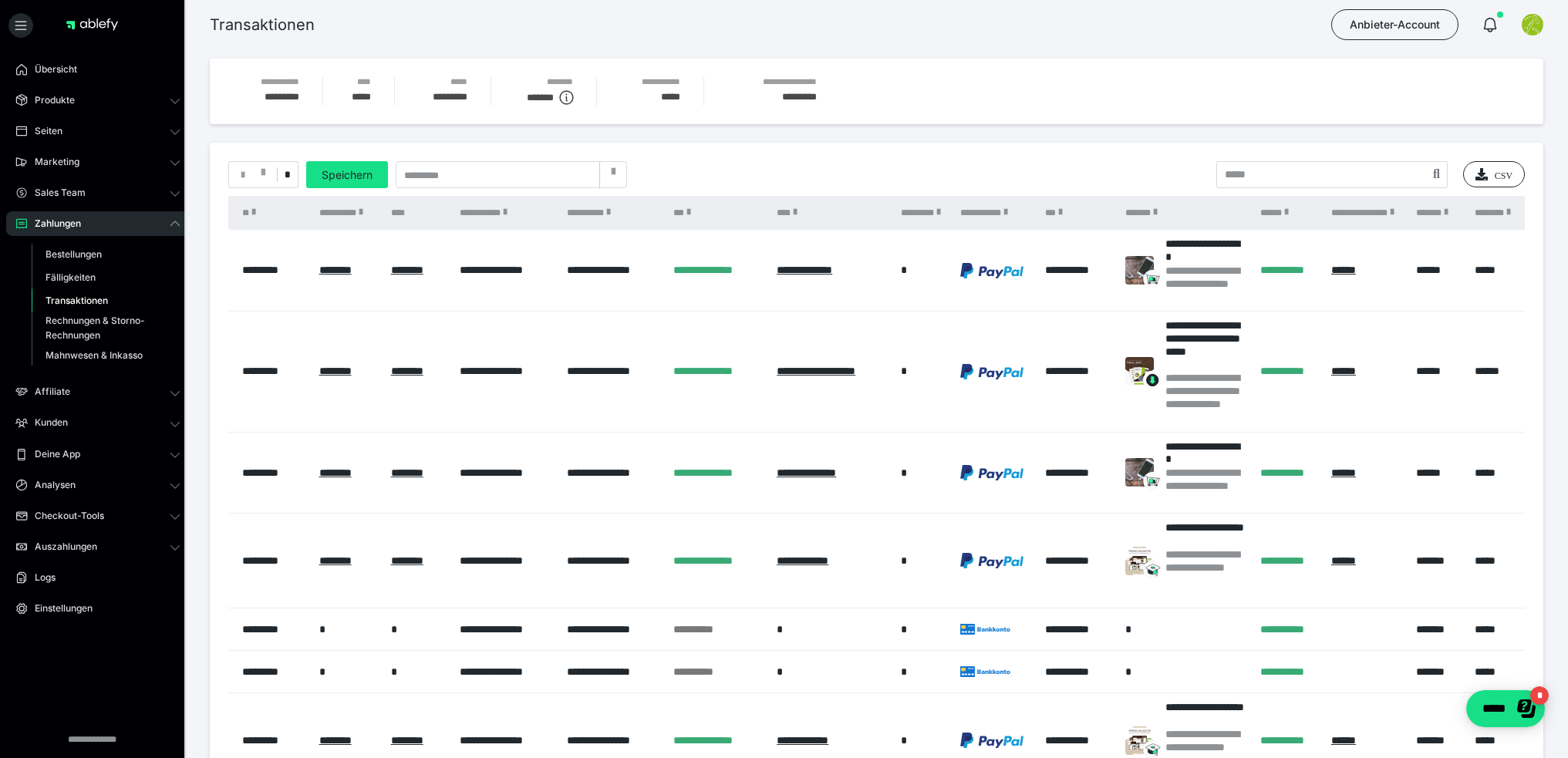 click at bounding box center (613, 175) 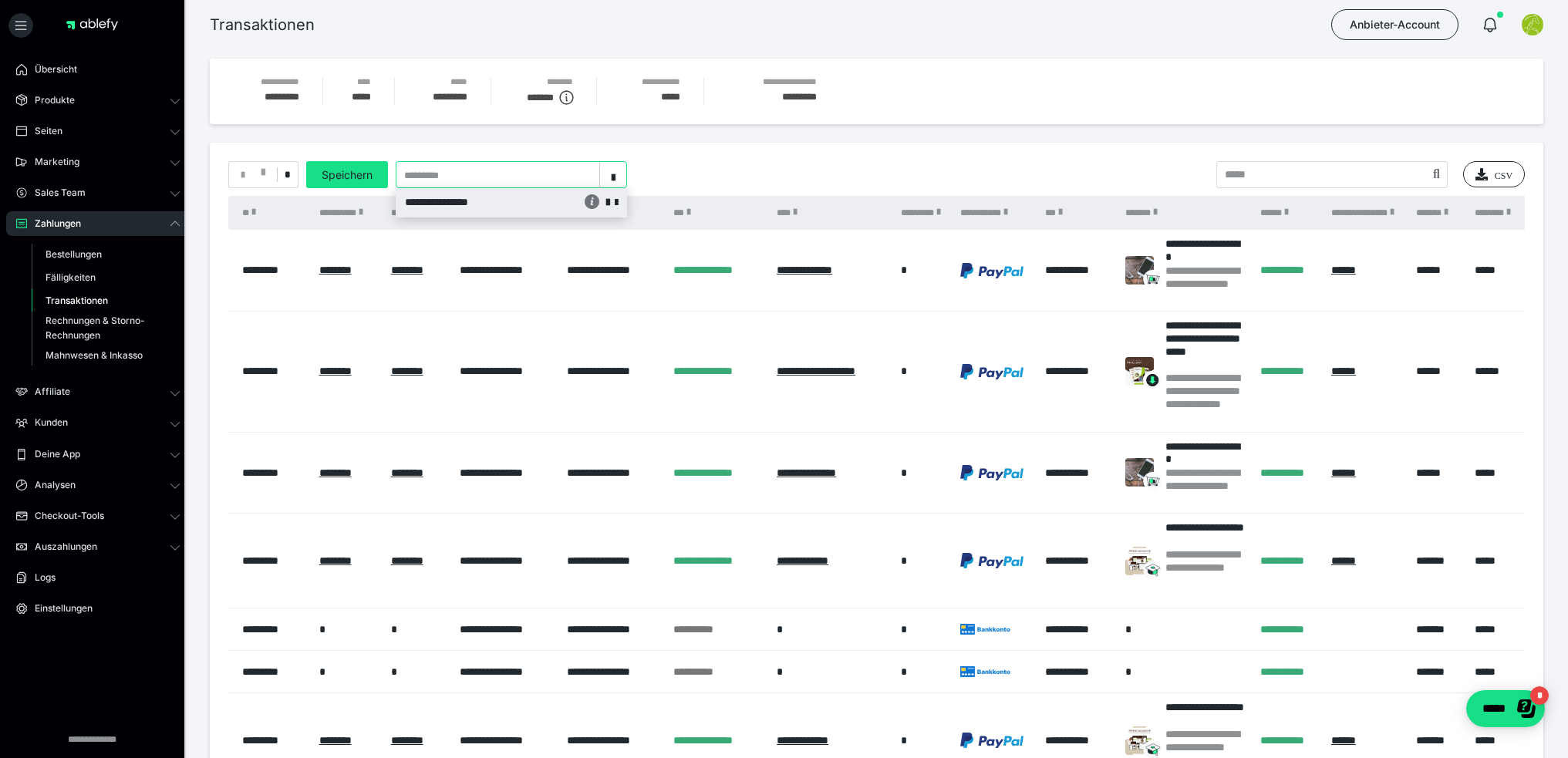 click on "**********" at bounding box center (466, 202) 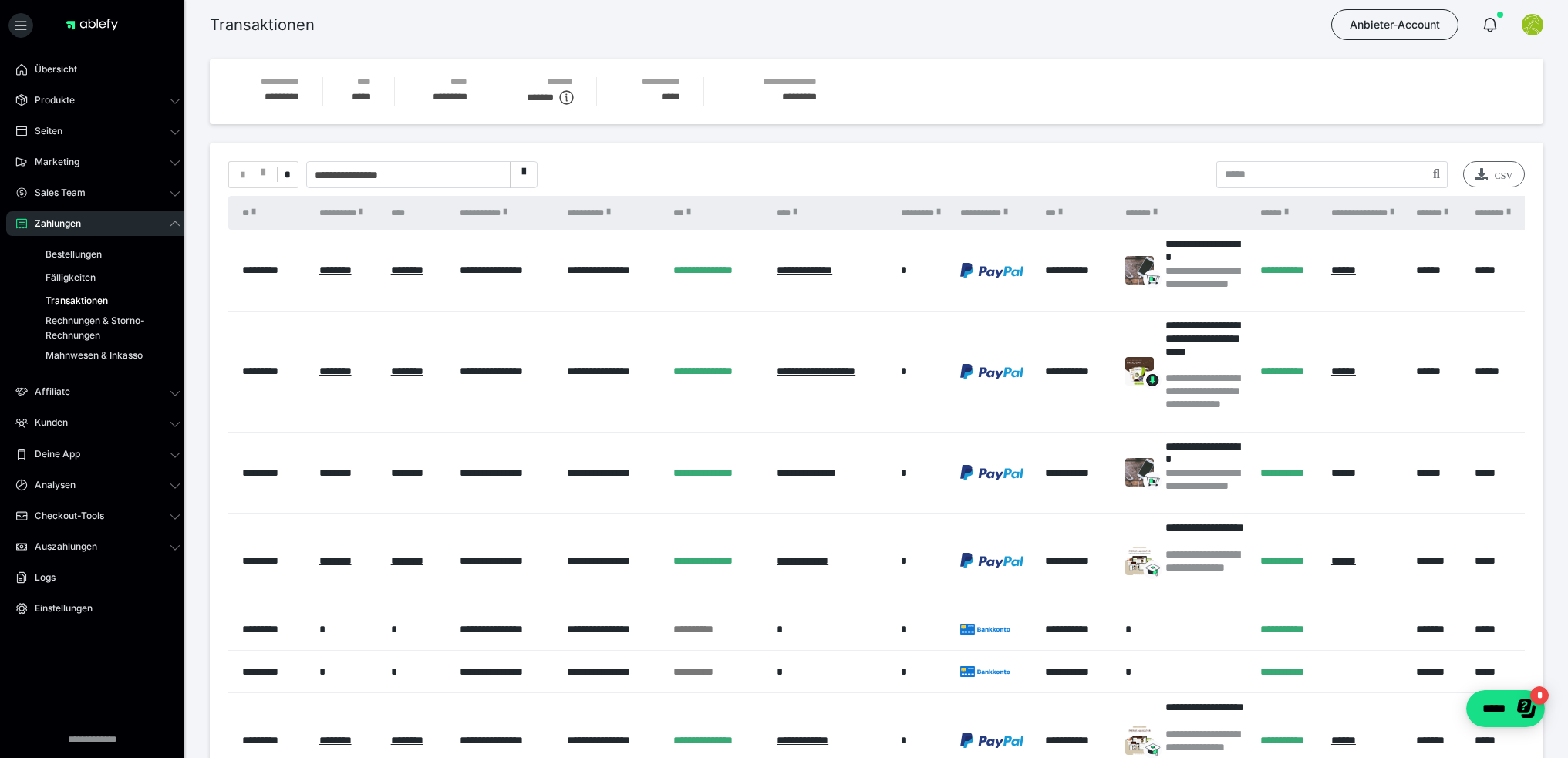 click on "CSV" at bounding box center [1494, 174] 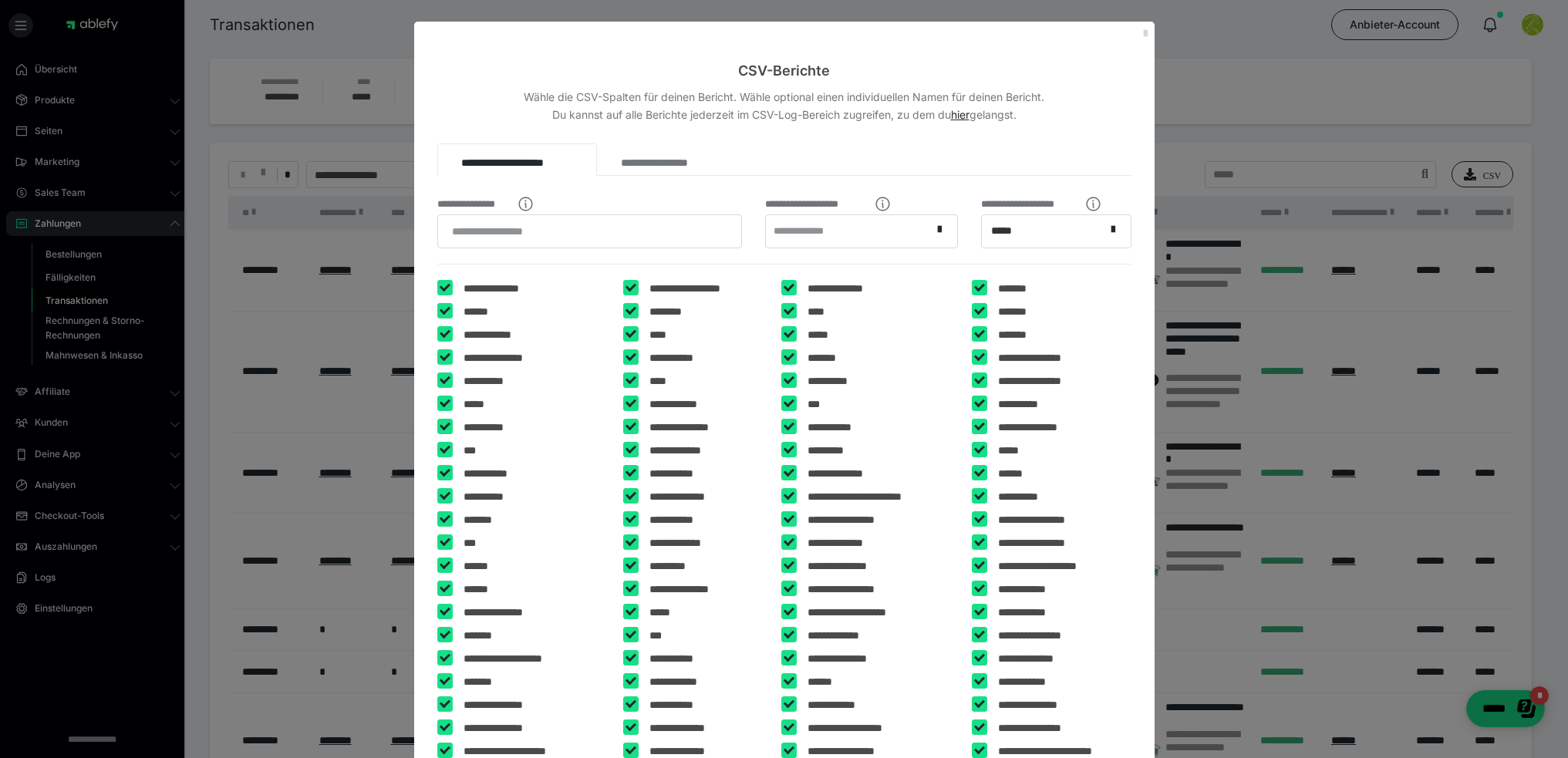 click at bounding box center (1145, 34) 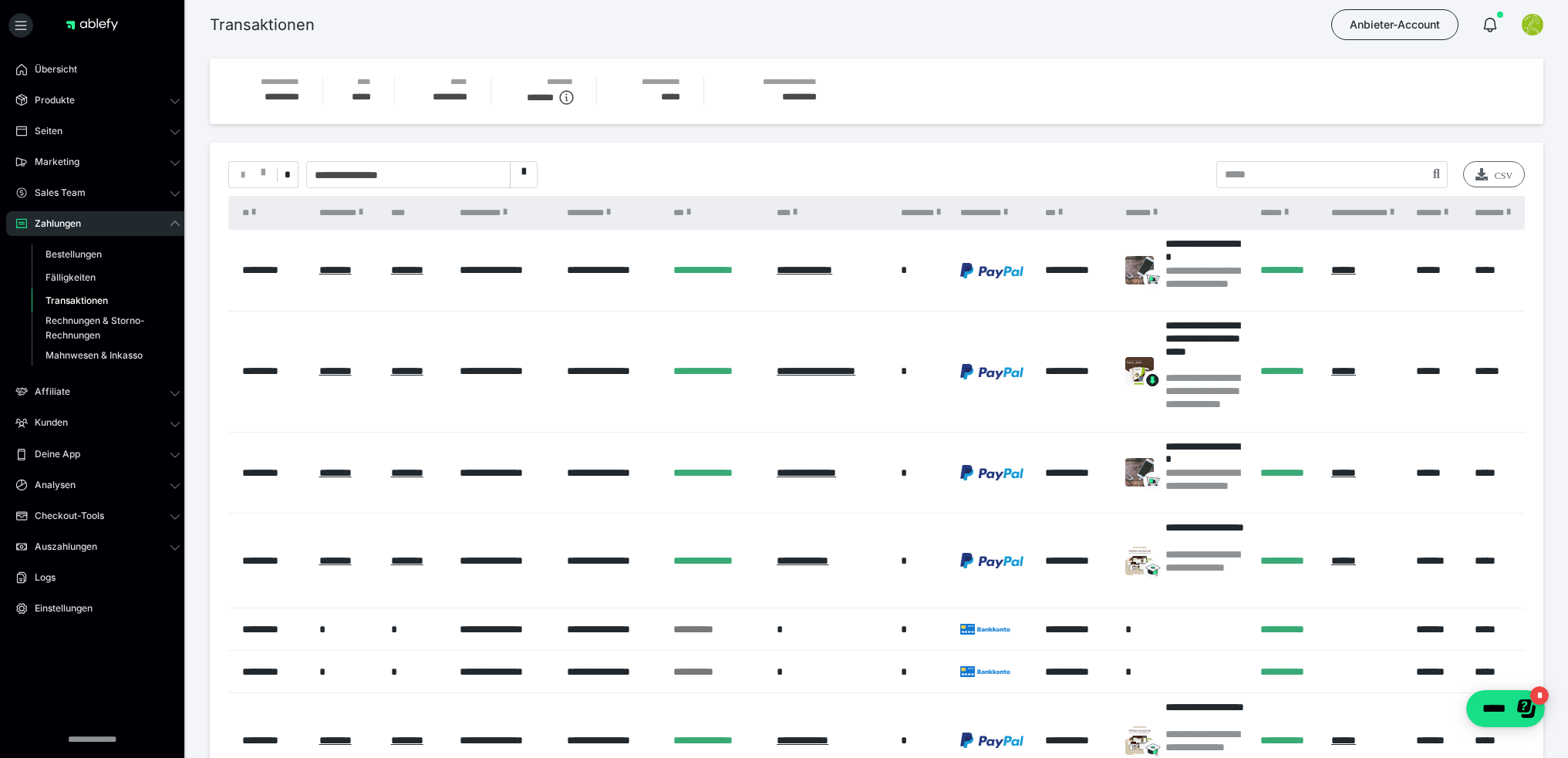 click on "CSV" at bounding box center (1494, 174) 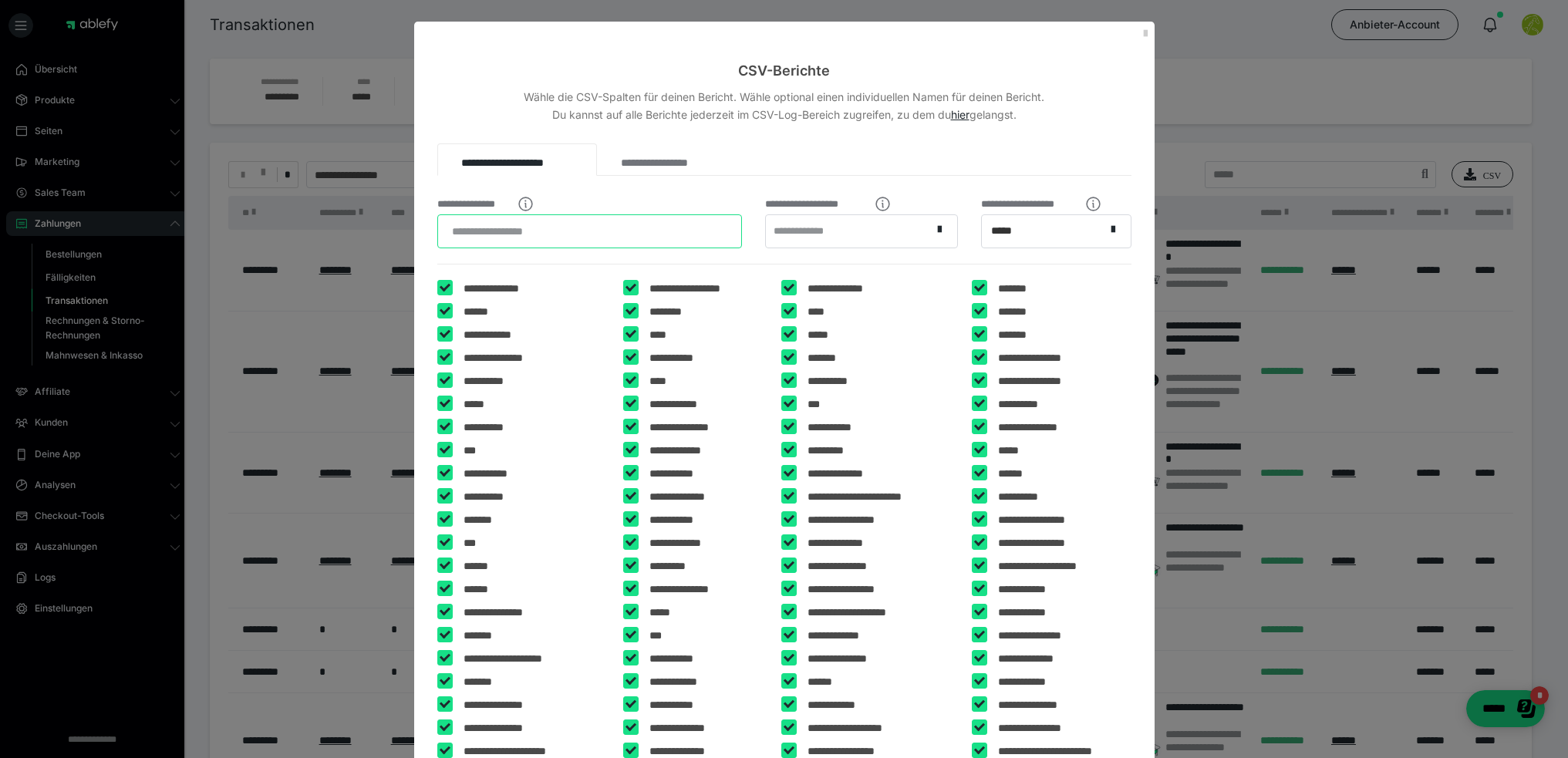 click on "**********" at bounding box center (589, 231) 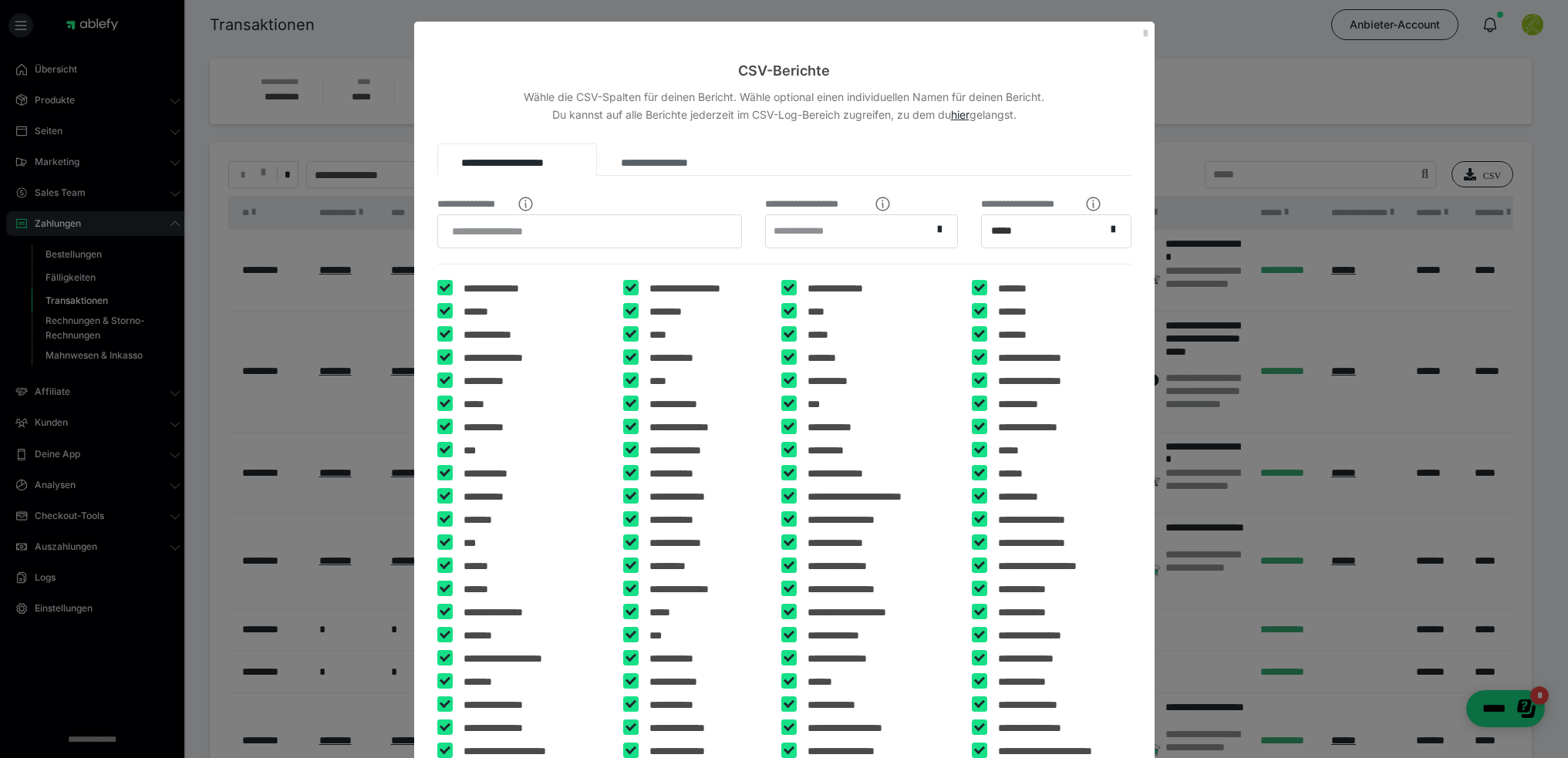 click on "**********" at bounding box center (667, 160) 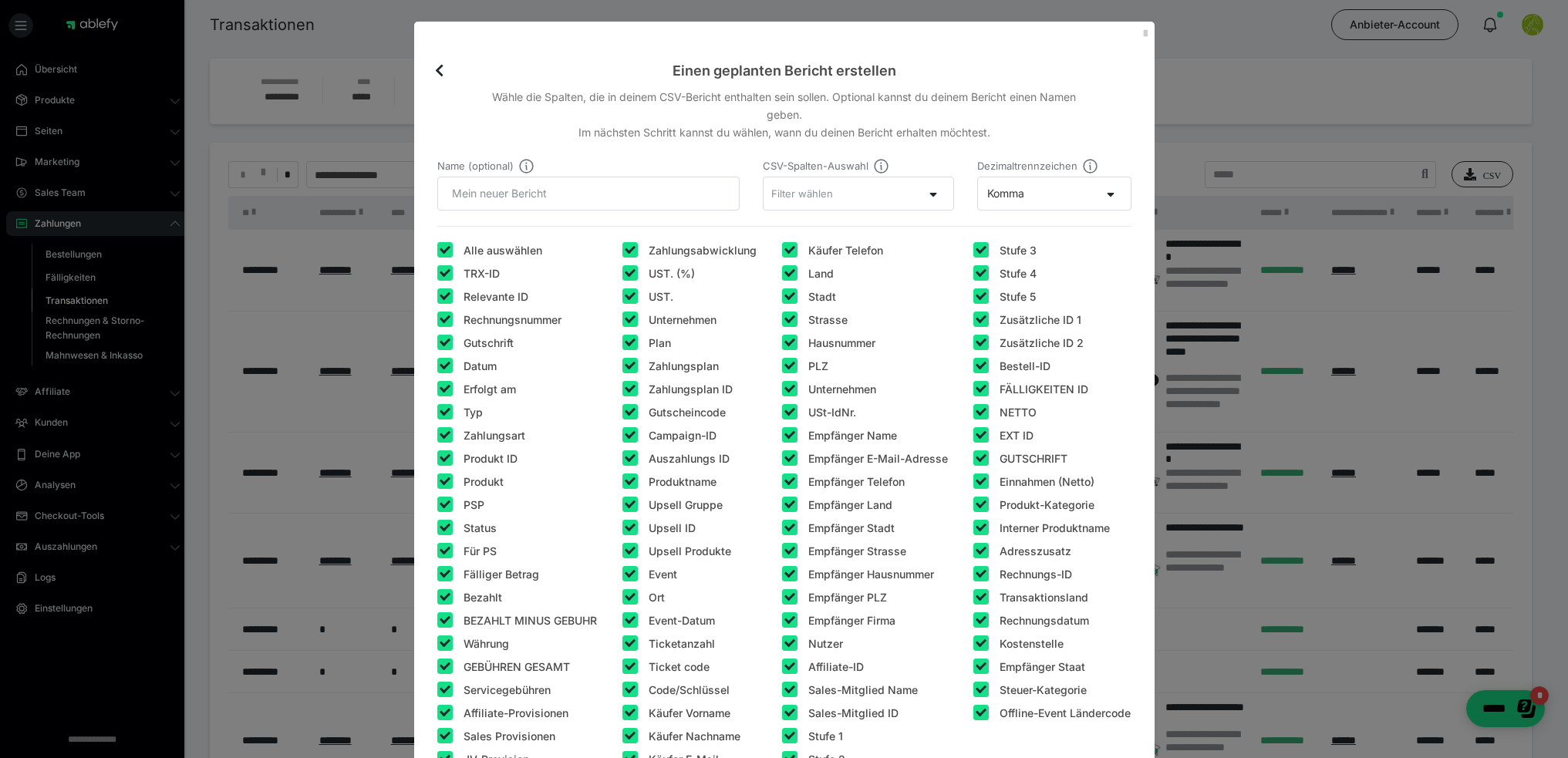 click on "Einen geplanten Bericht erstellen" at bounding box center (784, 51) 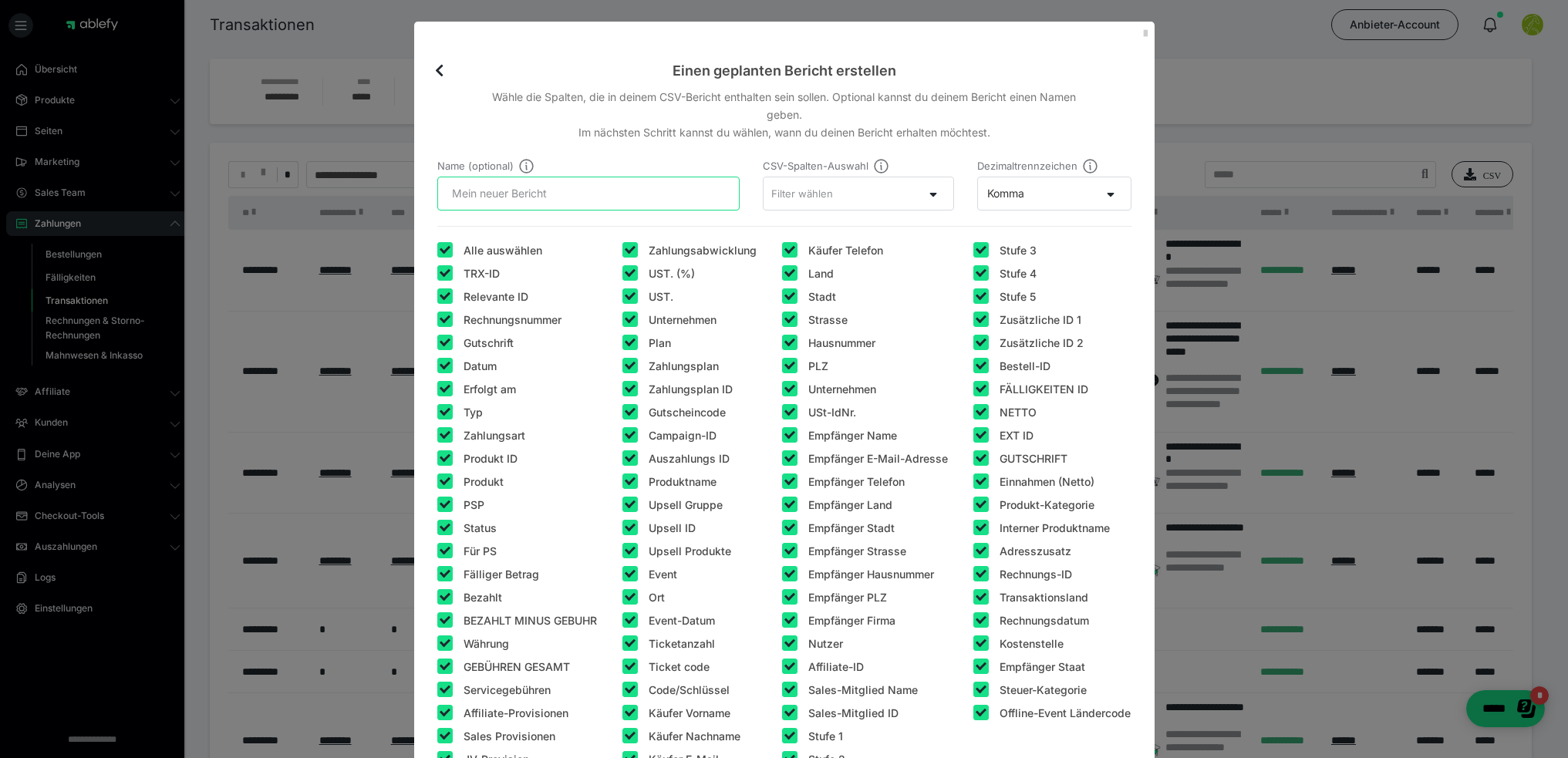 click on "Name (optional)" at bounding box center [588, 194] 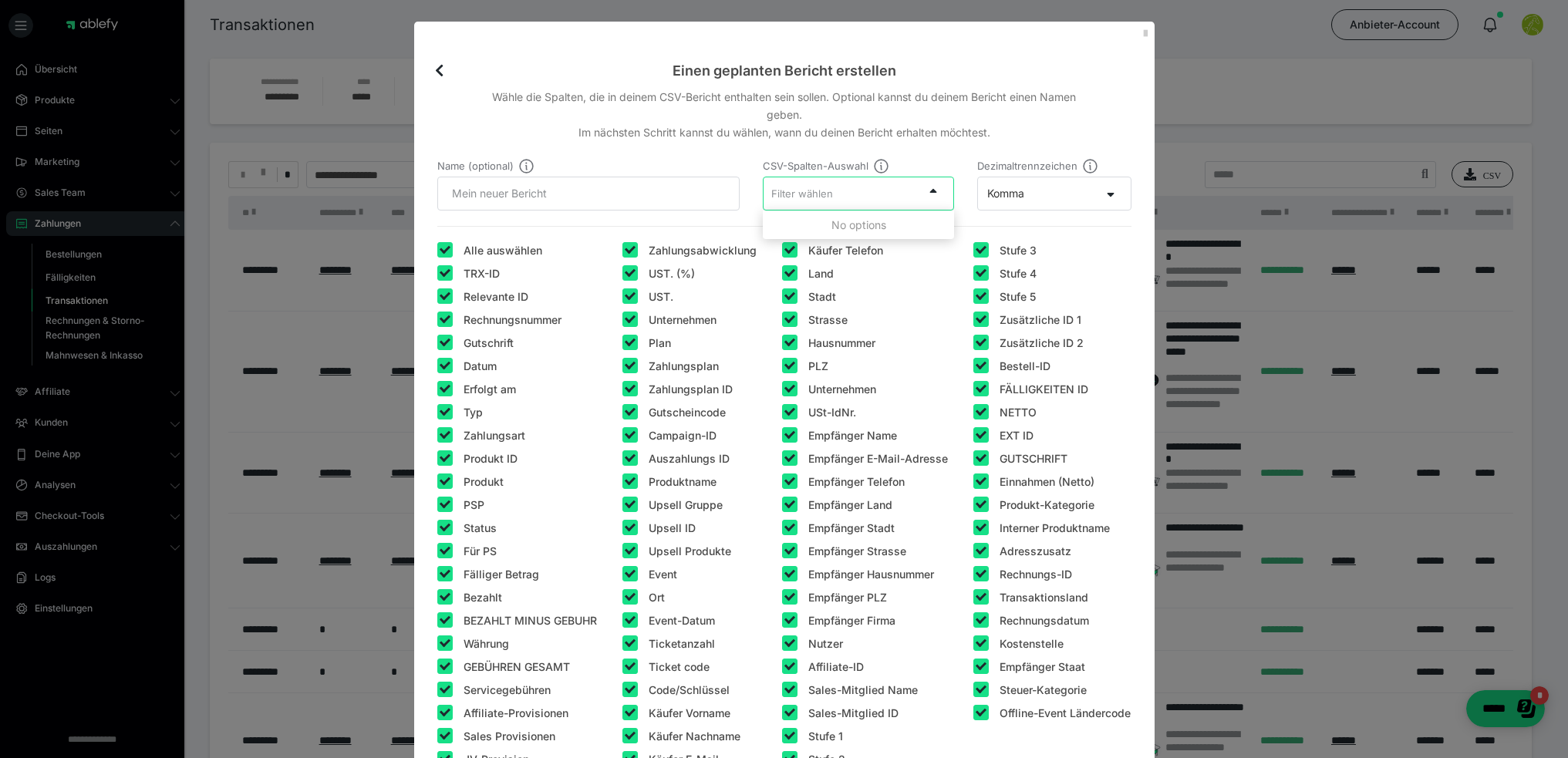 click on "Filter wählen" at bounding box center [843, 193] 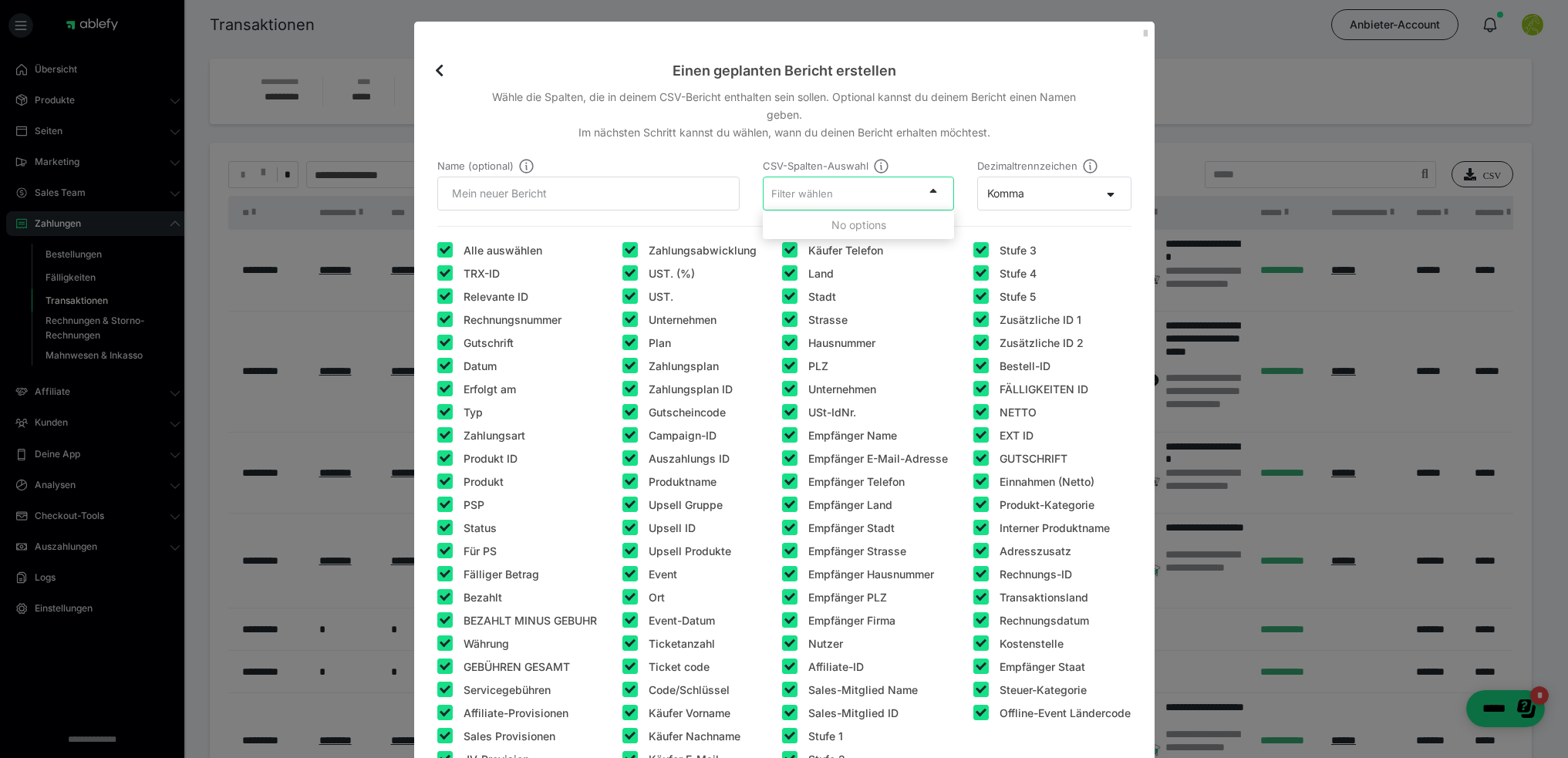 click at bounding box center (933, 190) 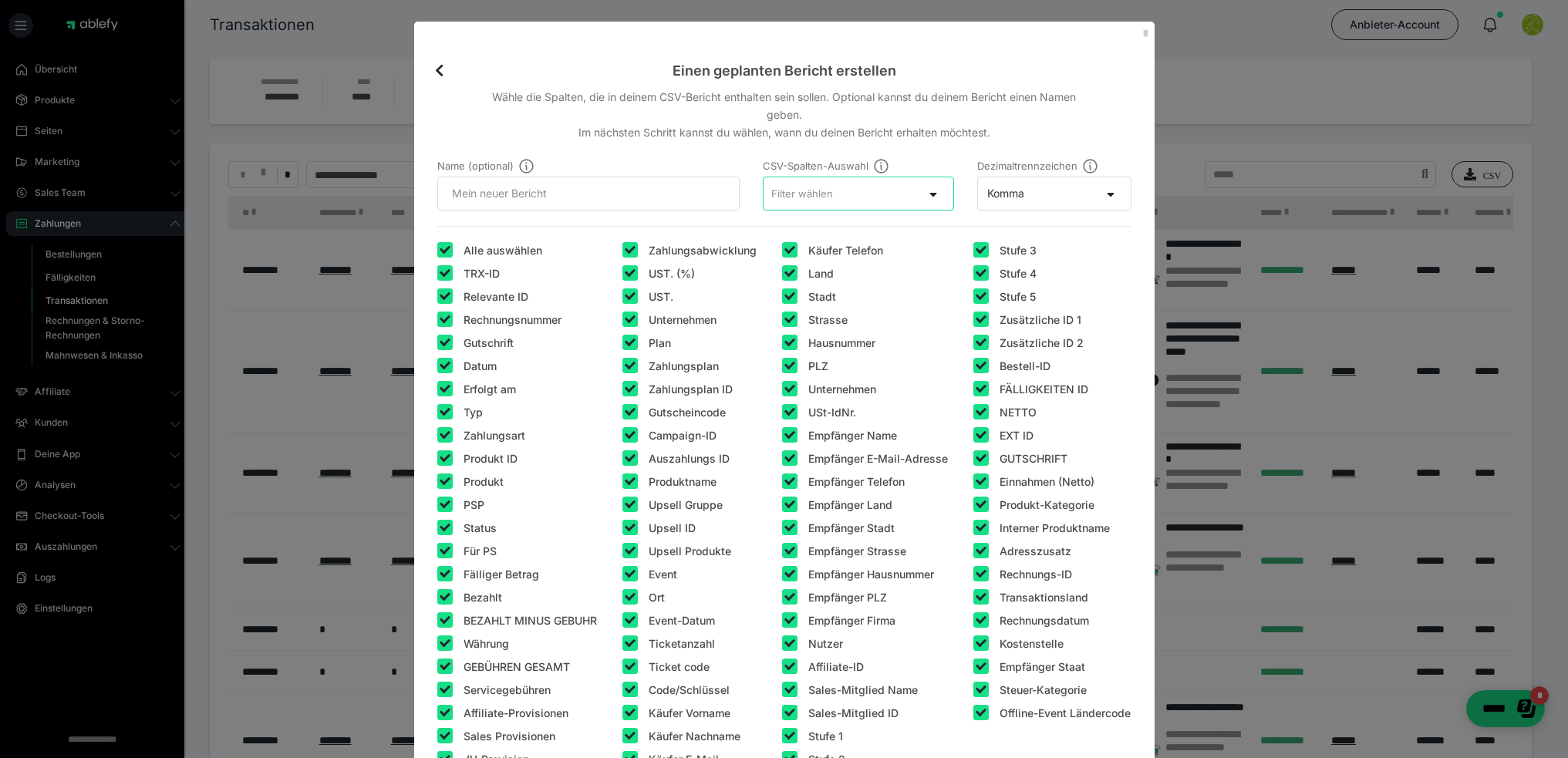 click on "Komma" at bounding box center [1039, 193] 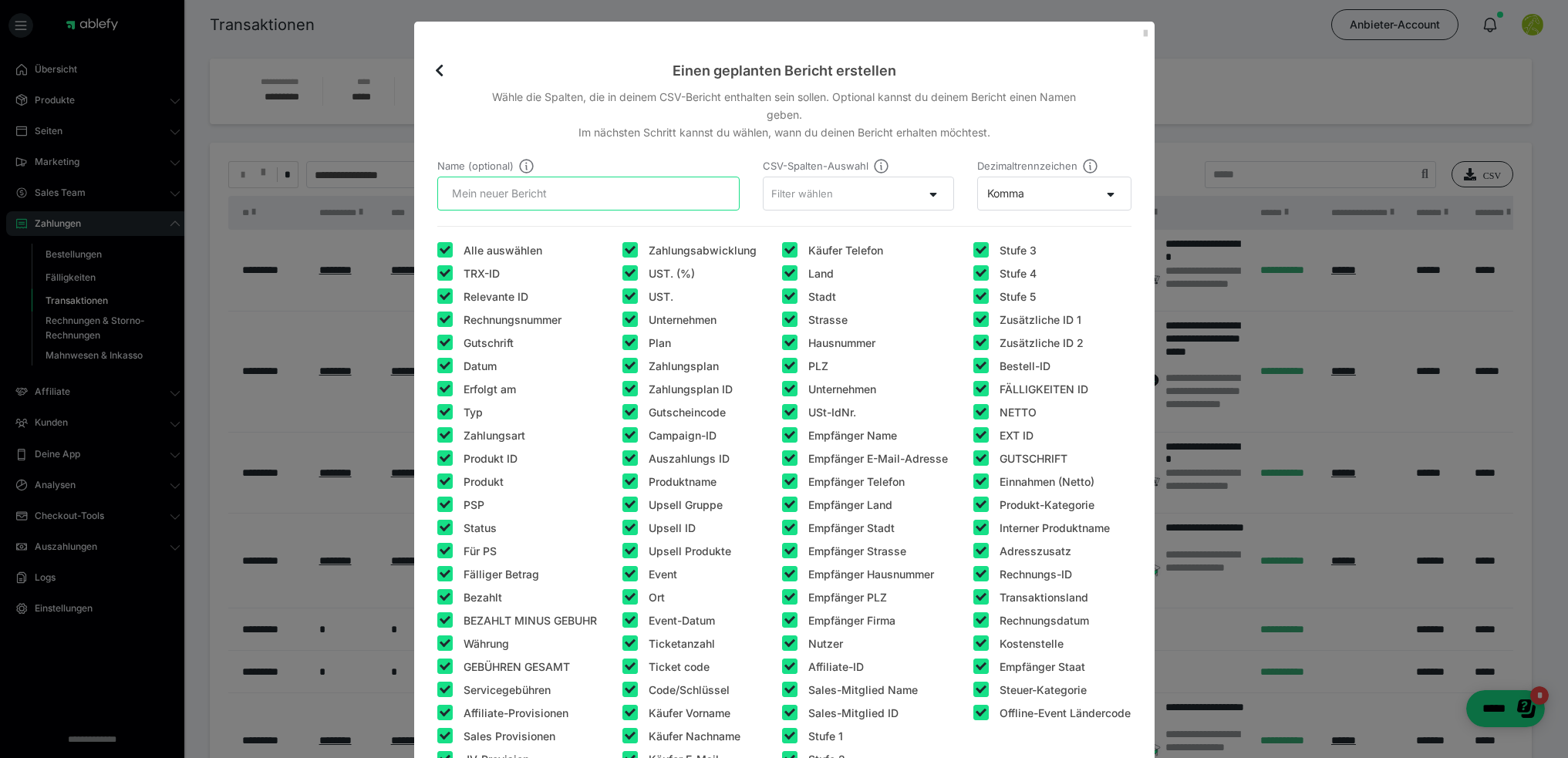 click on "Name (optional)" at bounding box center [588, 194] 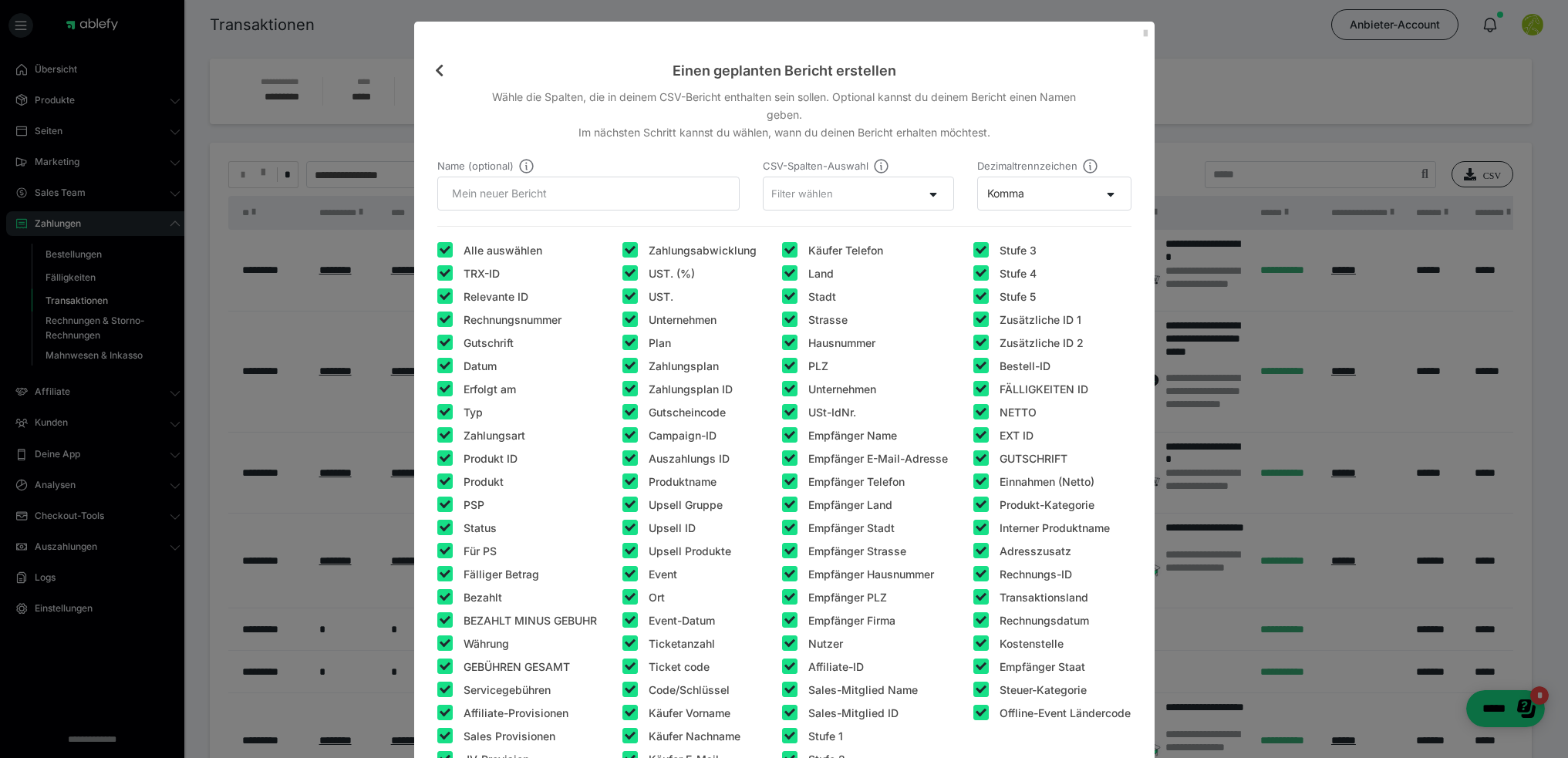 click at bounding box center (439, 70) 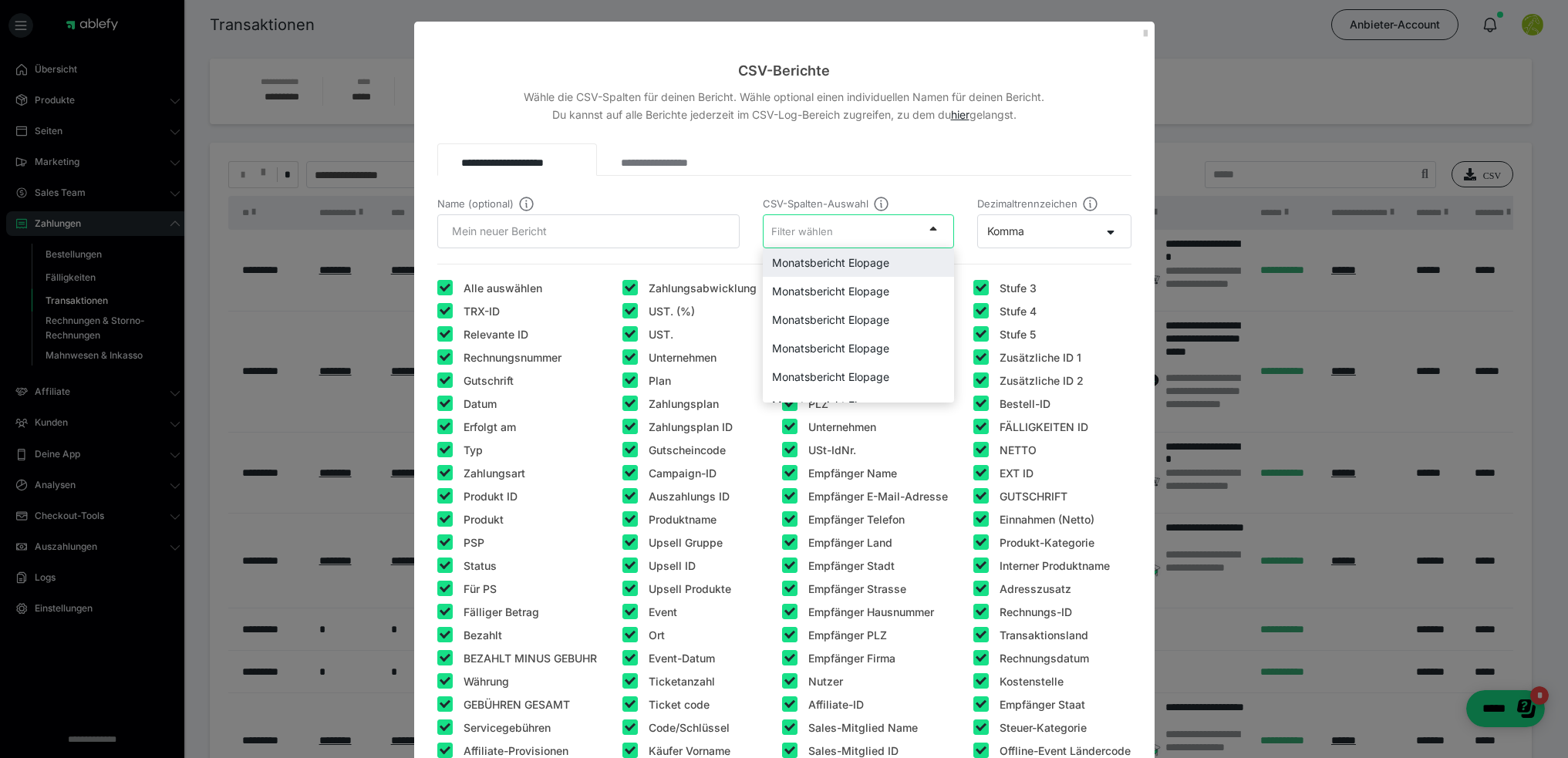 click at bounding box center [933, 228] 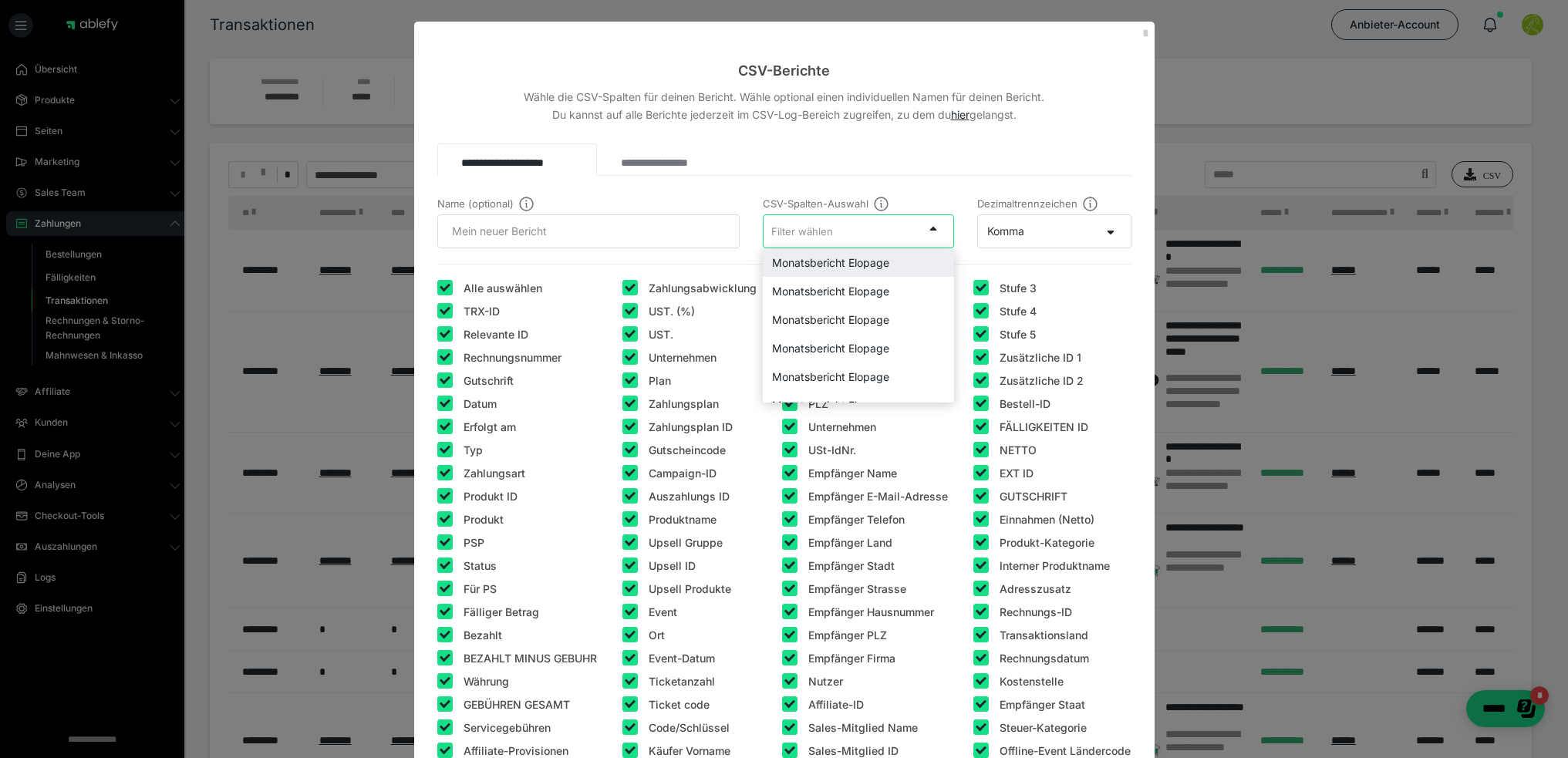 click on "Monatsbericht Elopage" at bounding box center (858, 262) 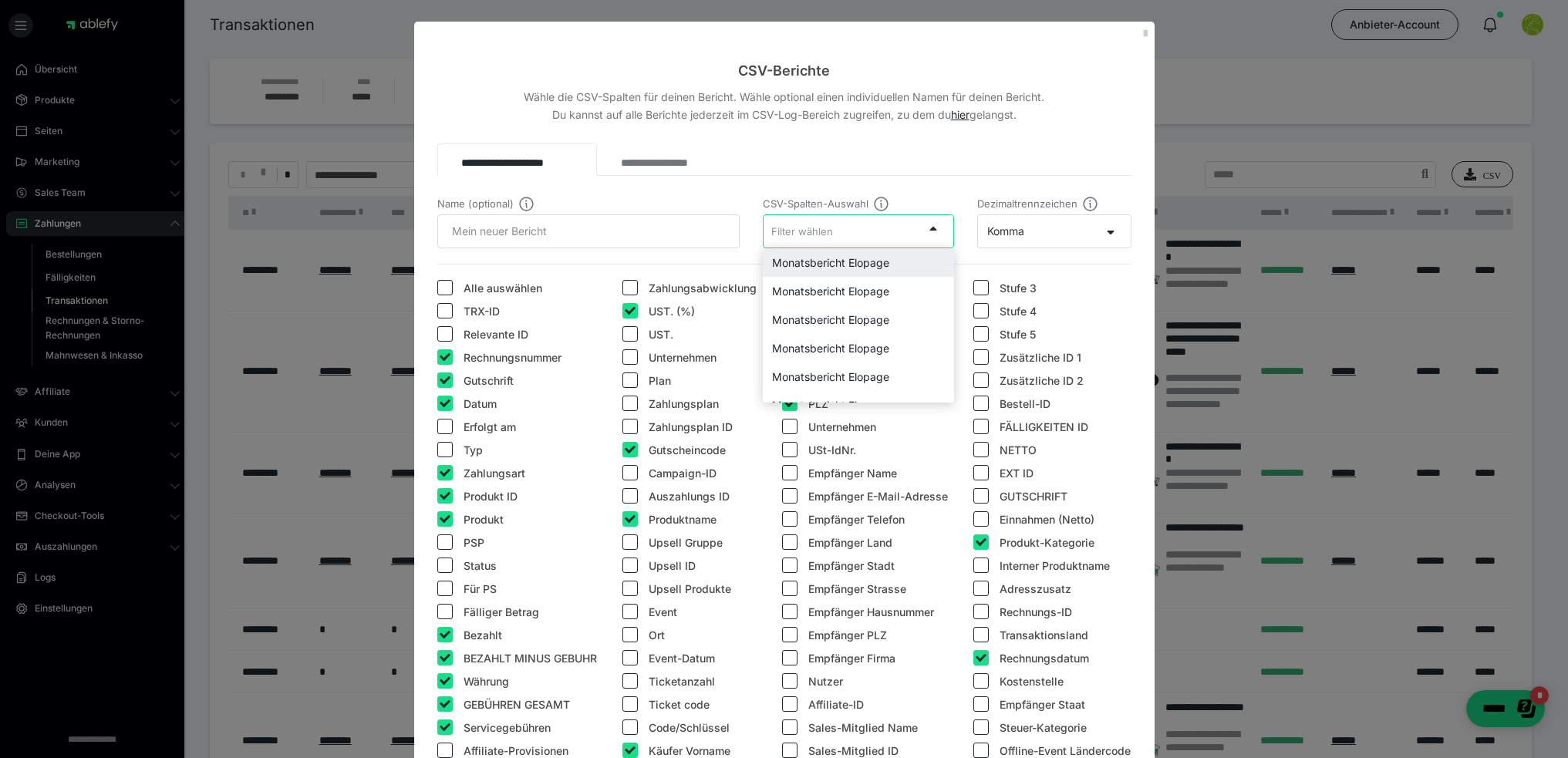 type on "Monatsbericht Elopage" 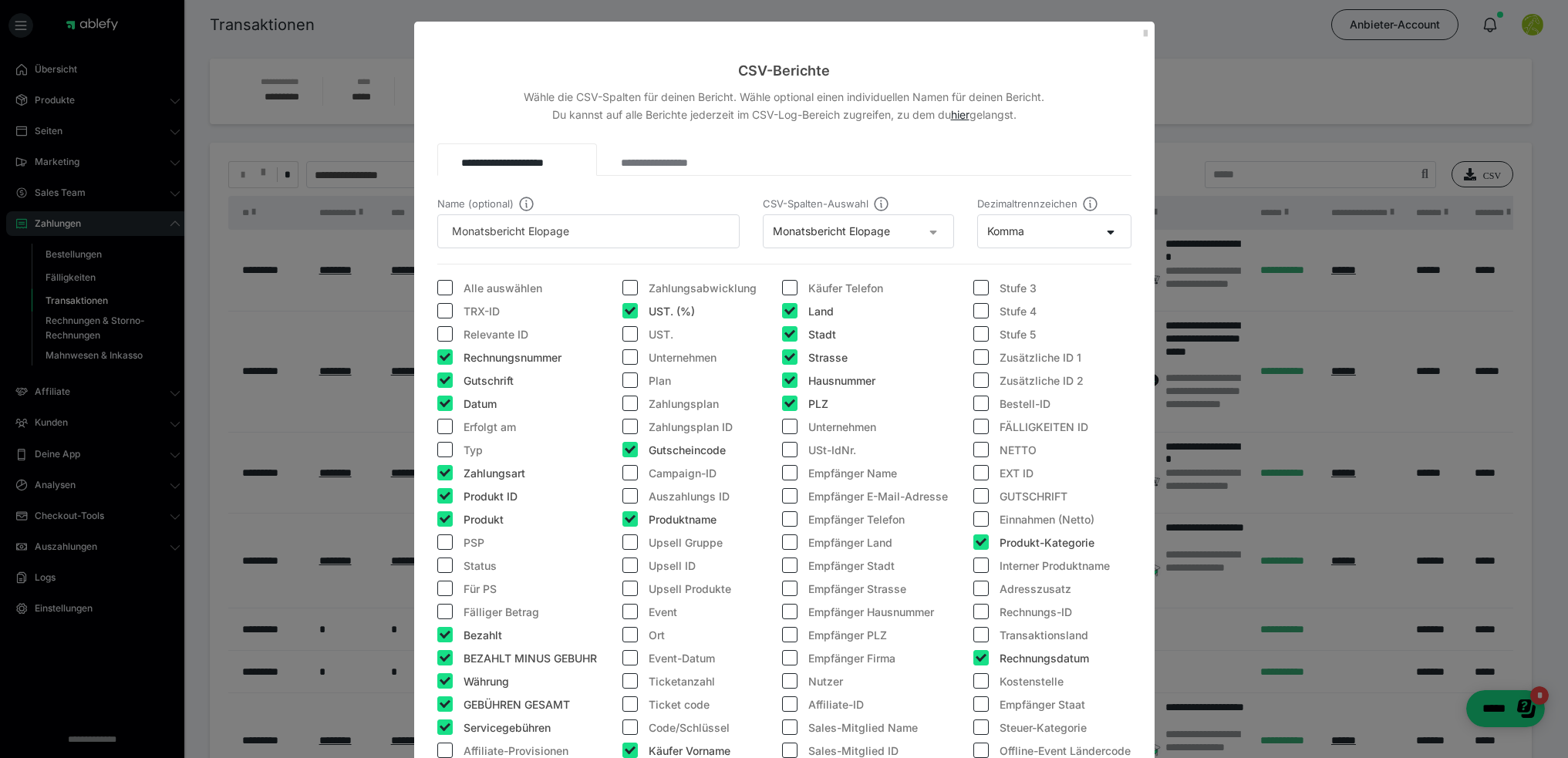 click at bounding box center [933, 230] 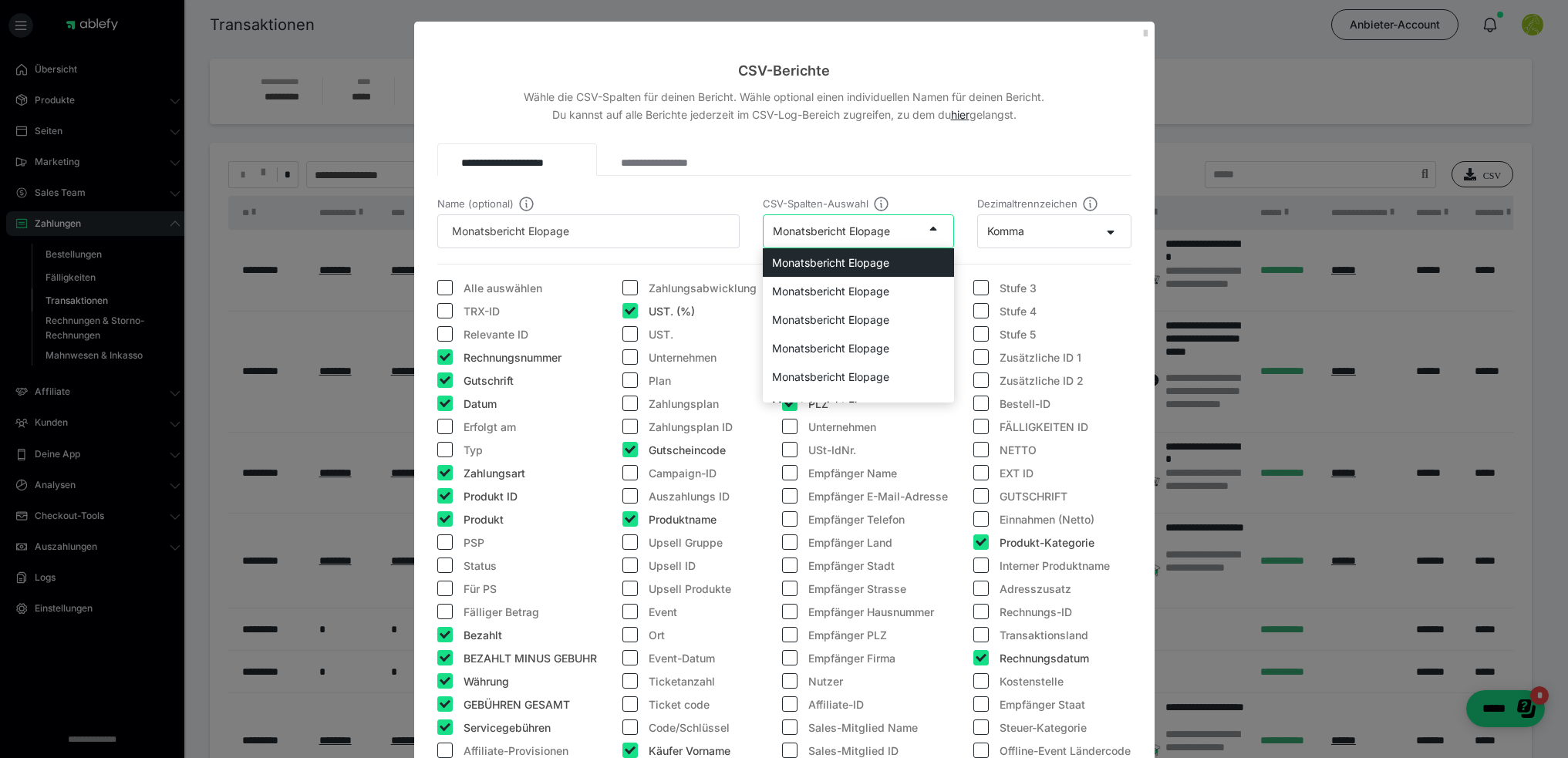 click on "Monatsbericht Elopage" at bounding box center (858, 262) 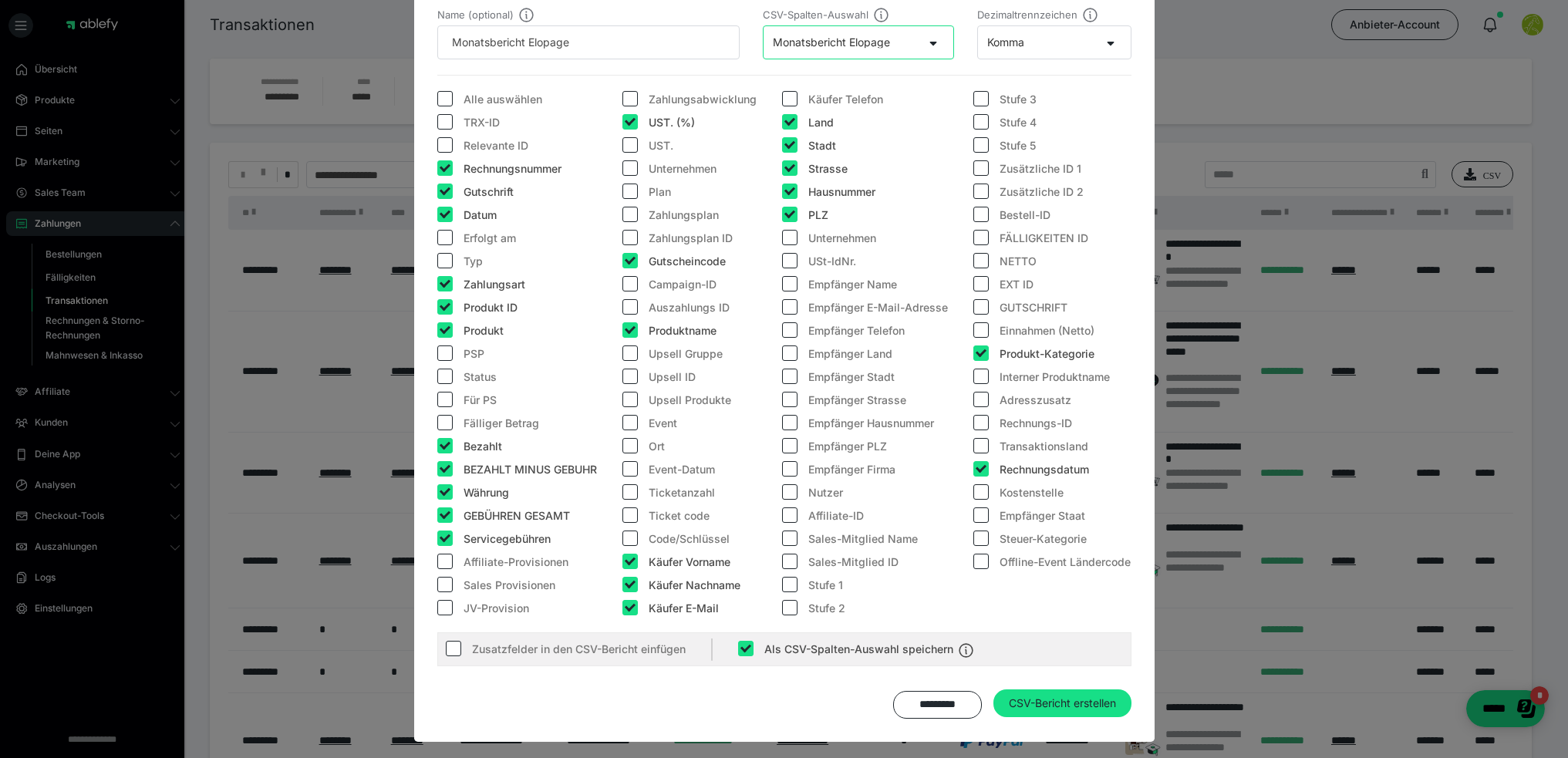 scroll, scrollTop: 190, scrollLeft: 0, axis: vertical 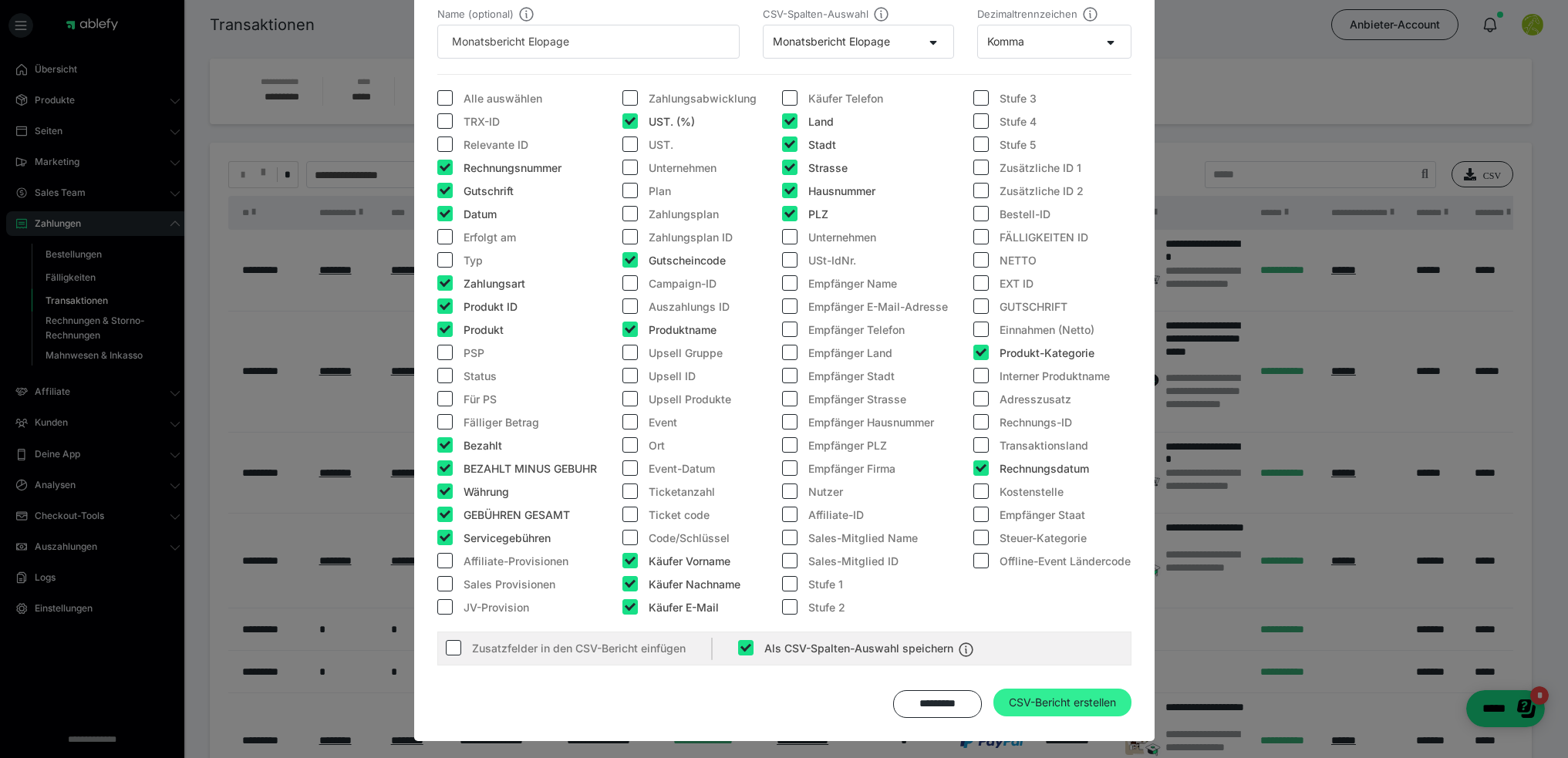 click on "CSV-Bericht erstellen" at bounding box center [1062, 702] 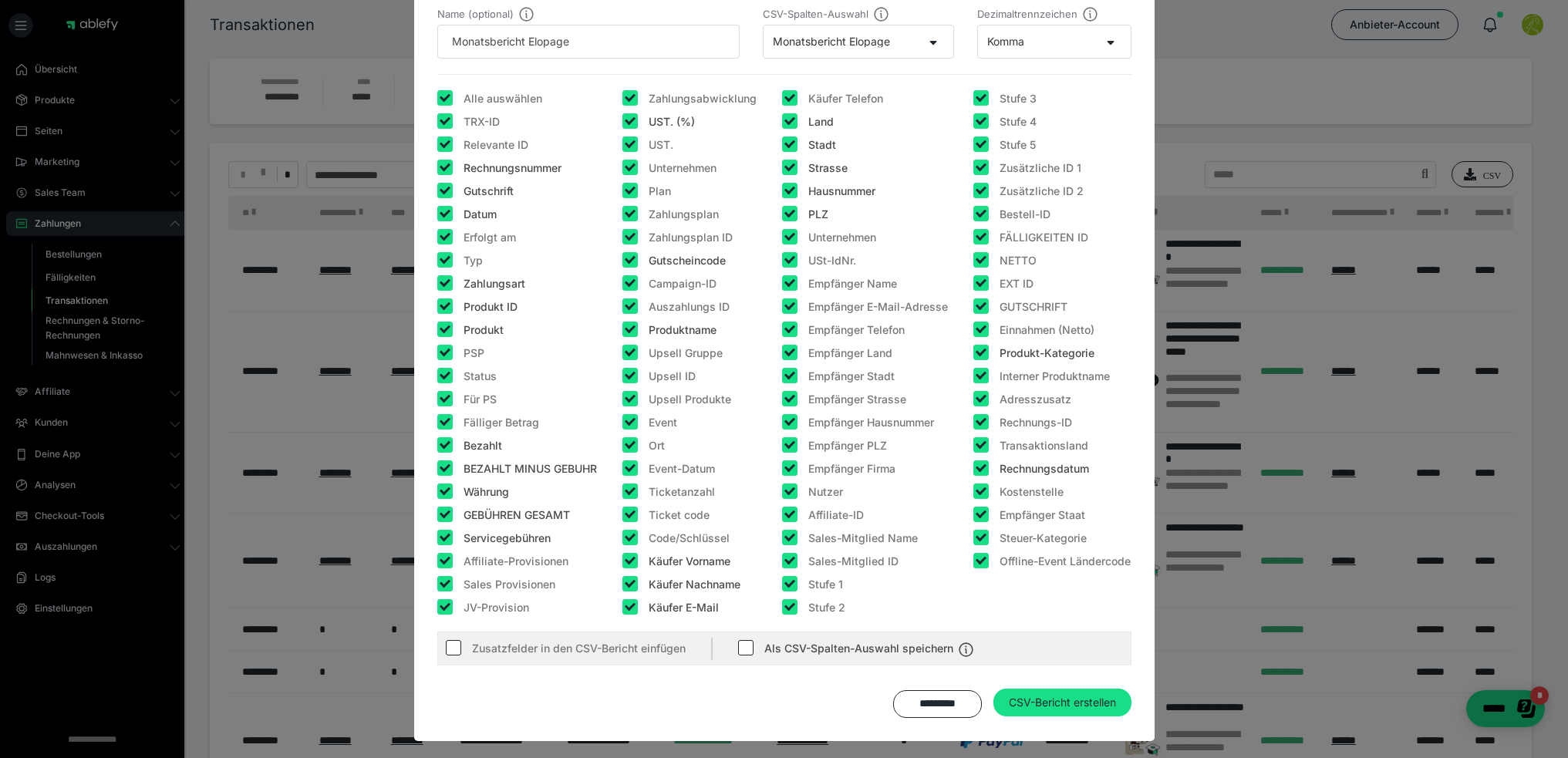 type 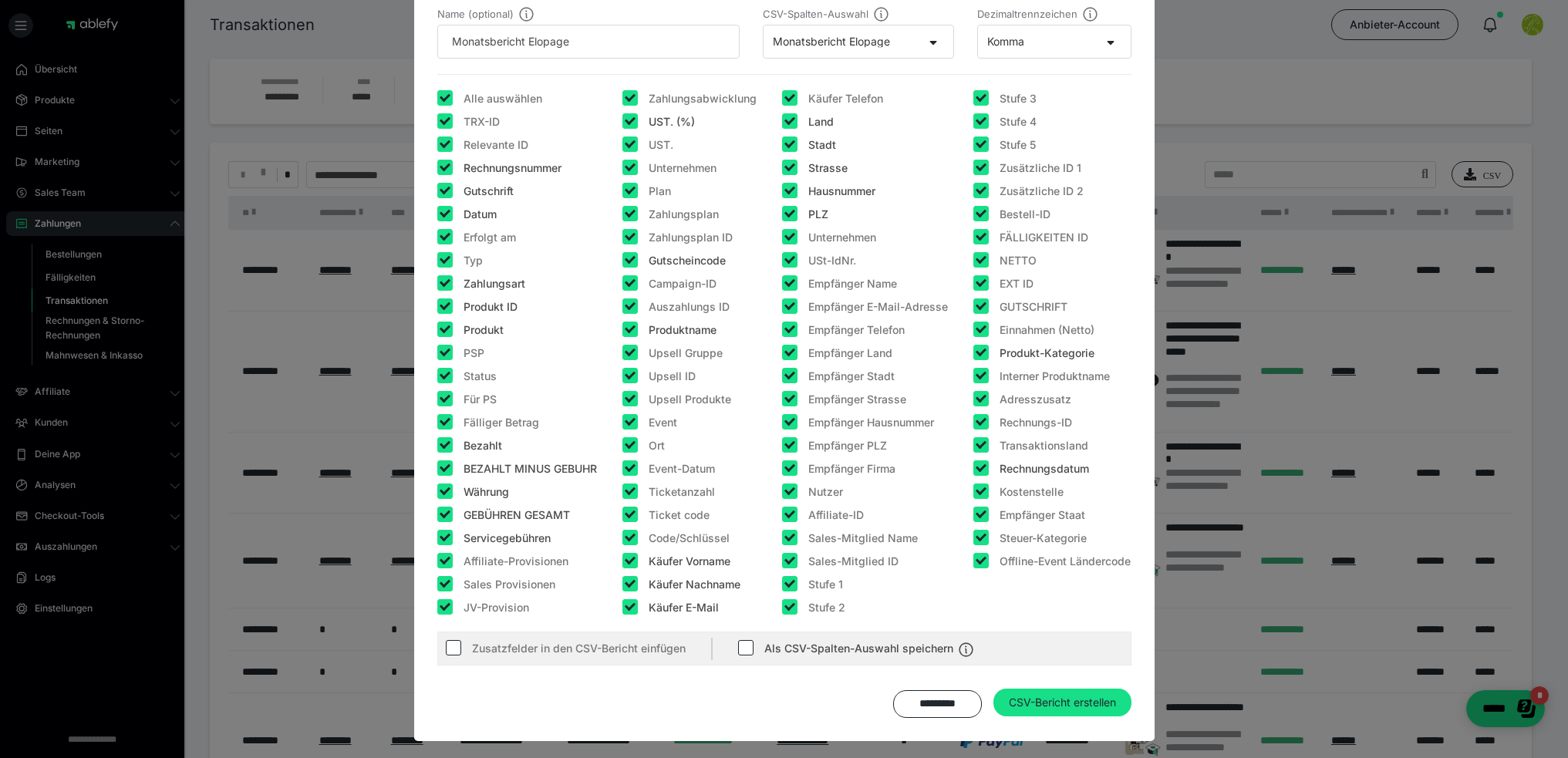 checkbox on "true" 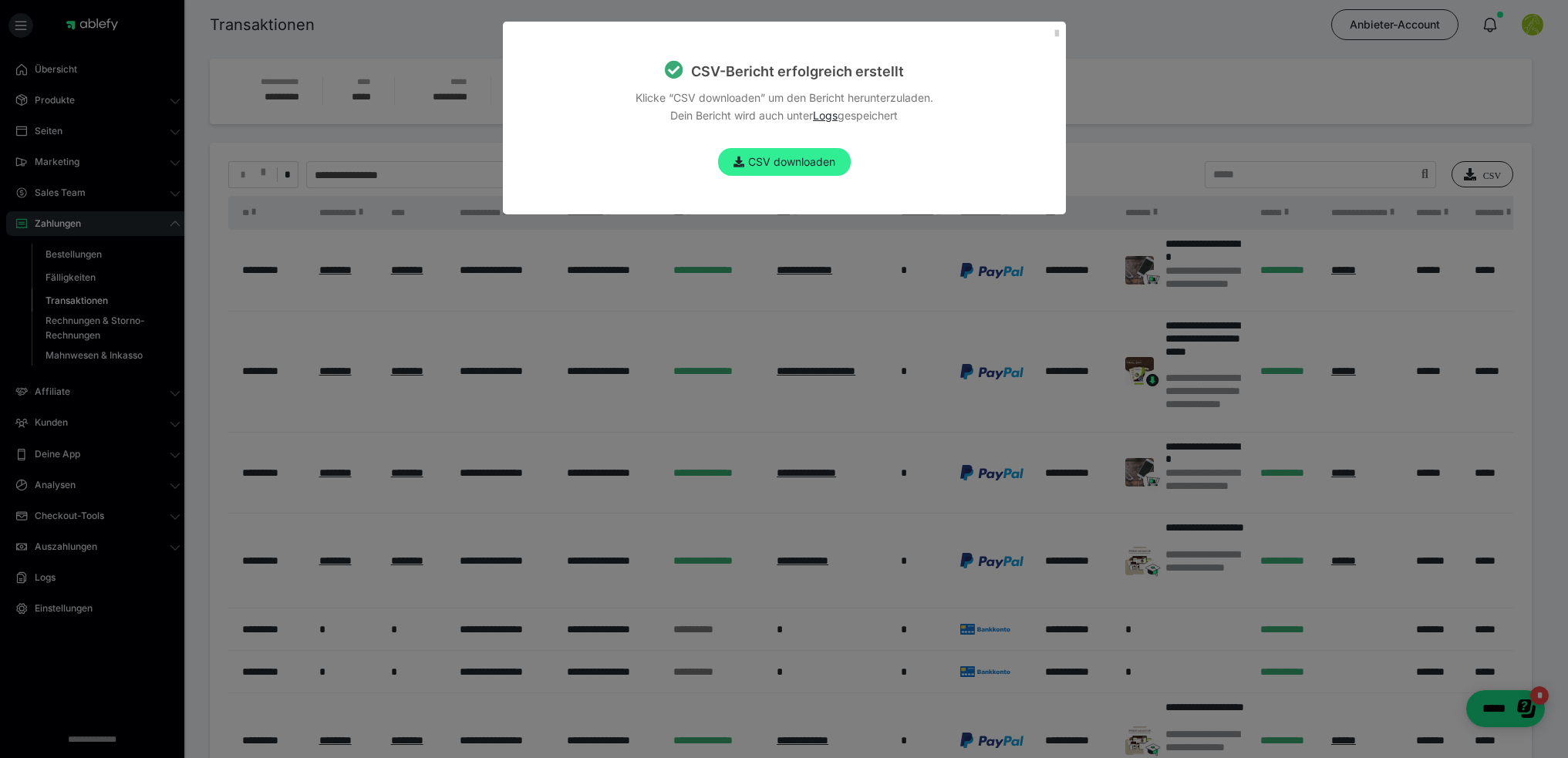 click on "CSV downloaden" at bounding box center [784, 162] 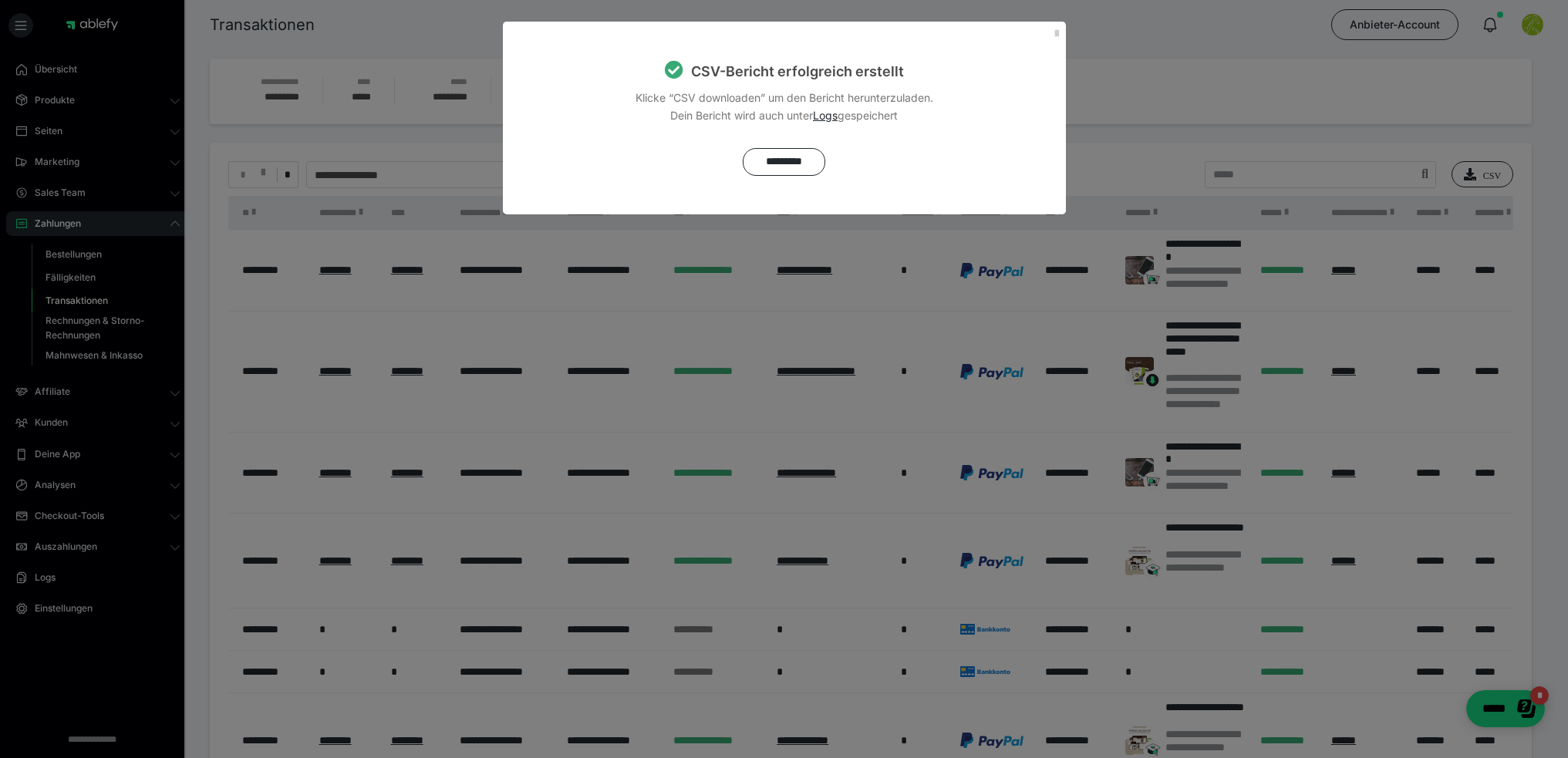 click on "*********" at bounding box center (784, 162) 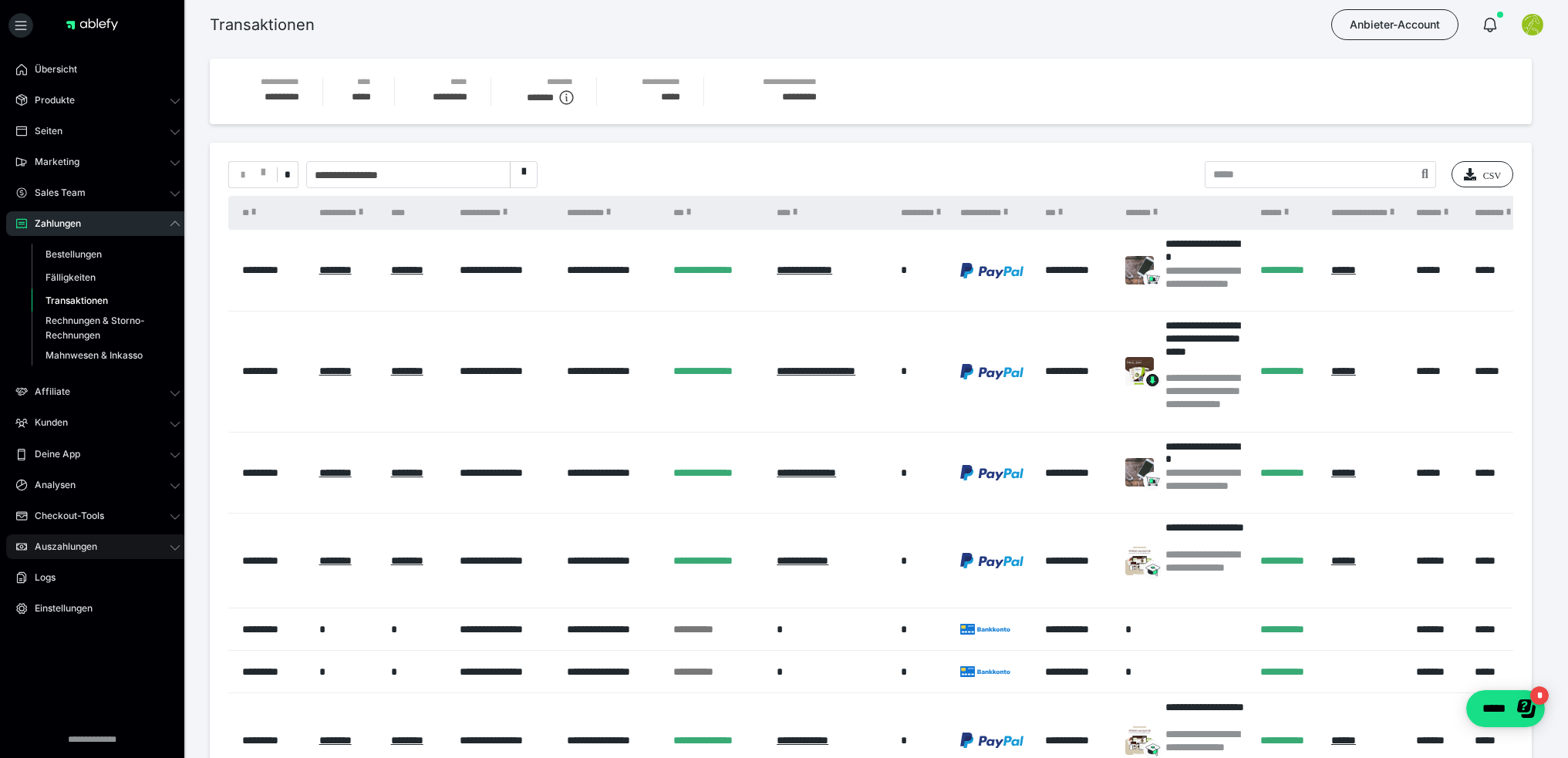 click on "Auszahlungen" at bounding box center (60, 547) 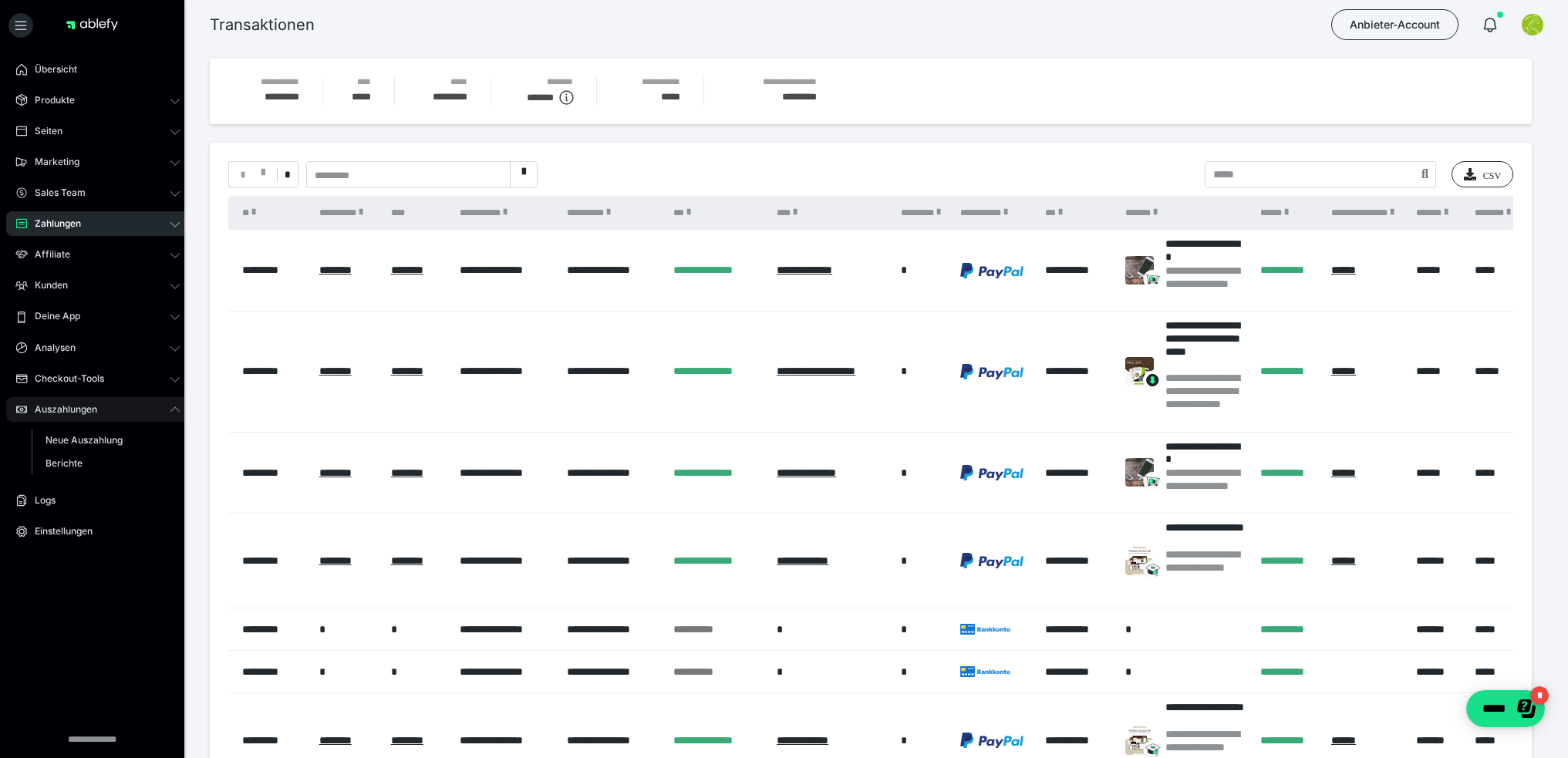 click on "Auszahlungen" at bounding box center [60, 409] 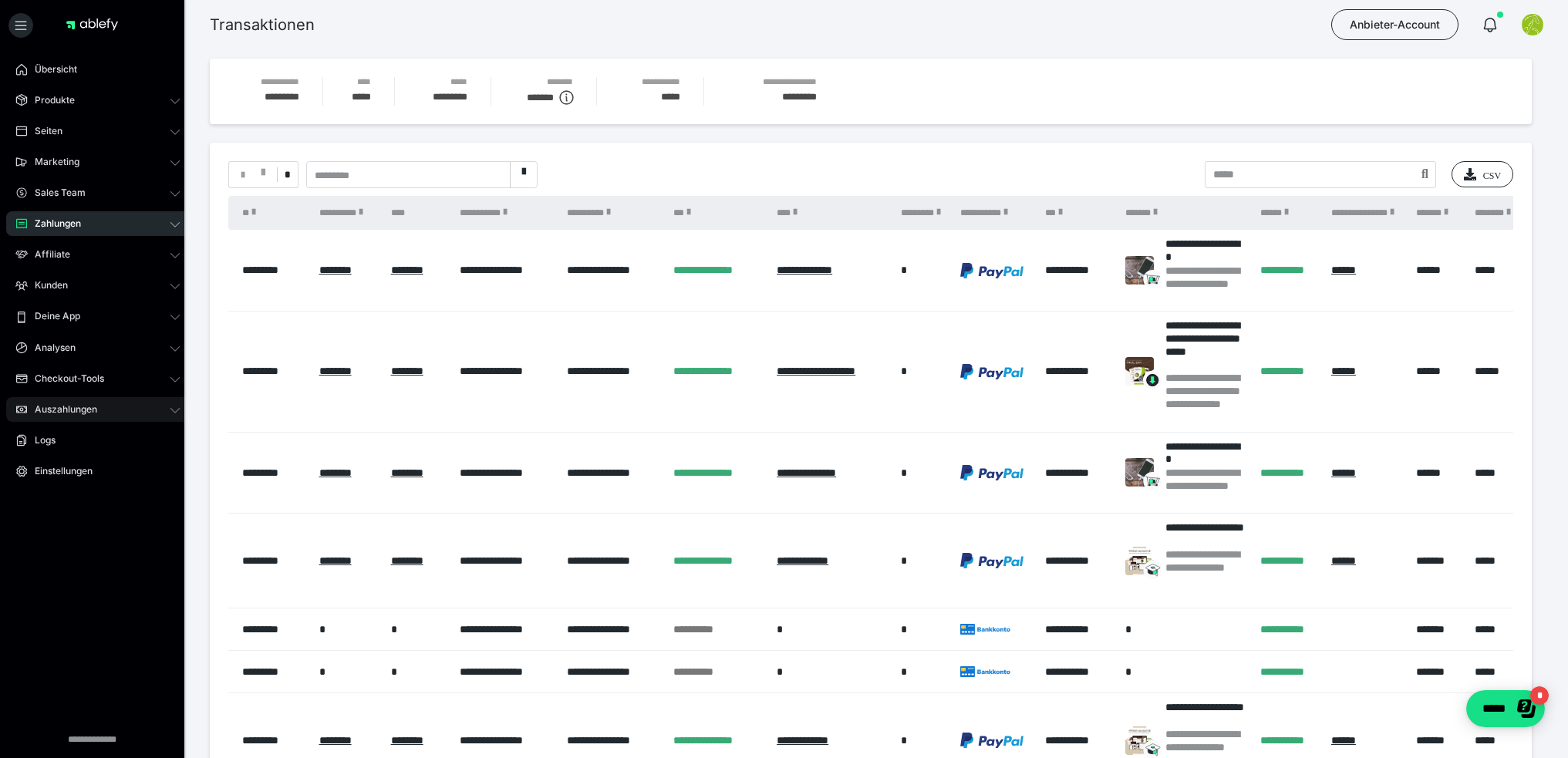 click on "Auszahlungen" at bounding box center (60, 409) 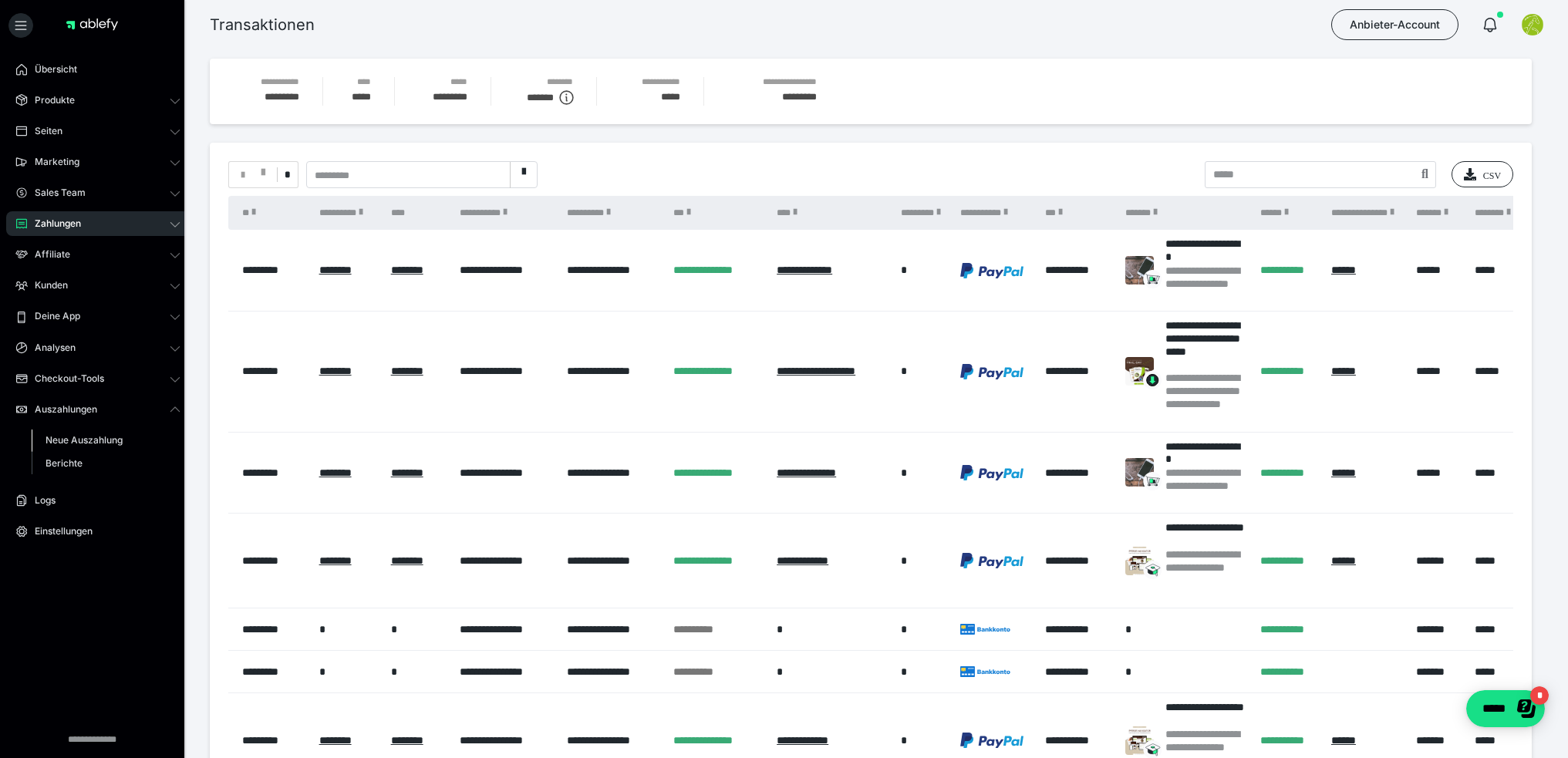 click on "Neue Auszahlung" at bounding box center (84, 440) 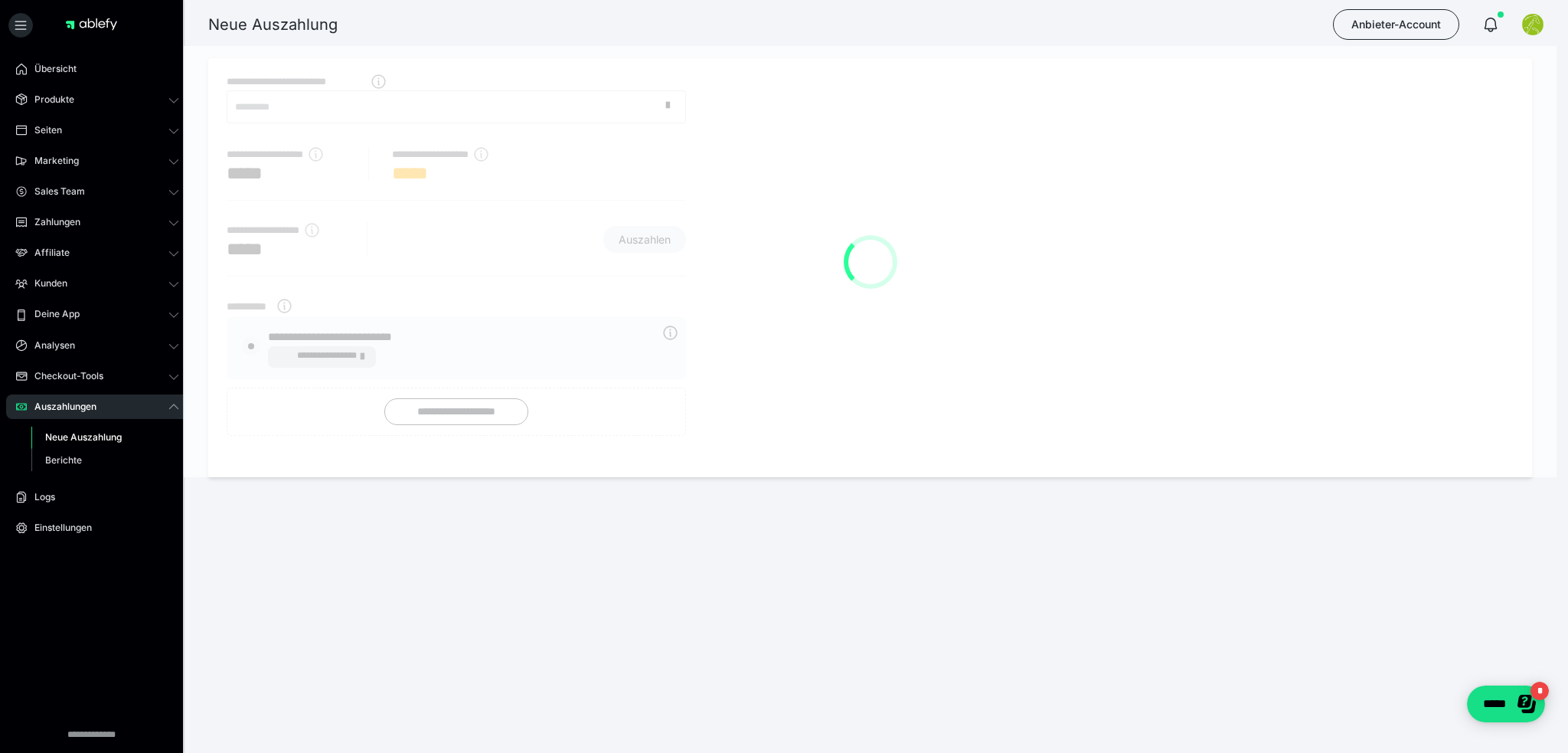radio on "****" 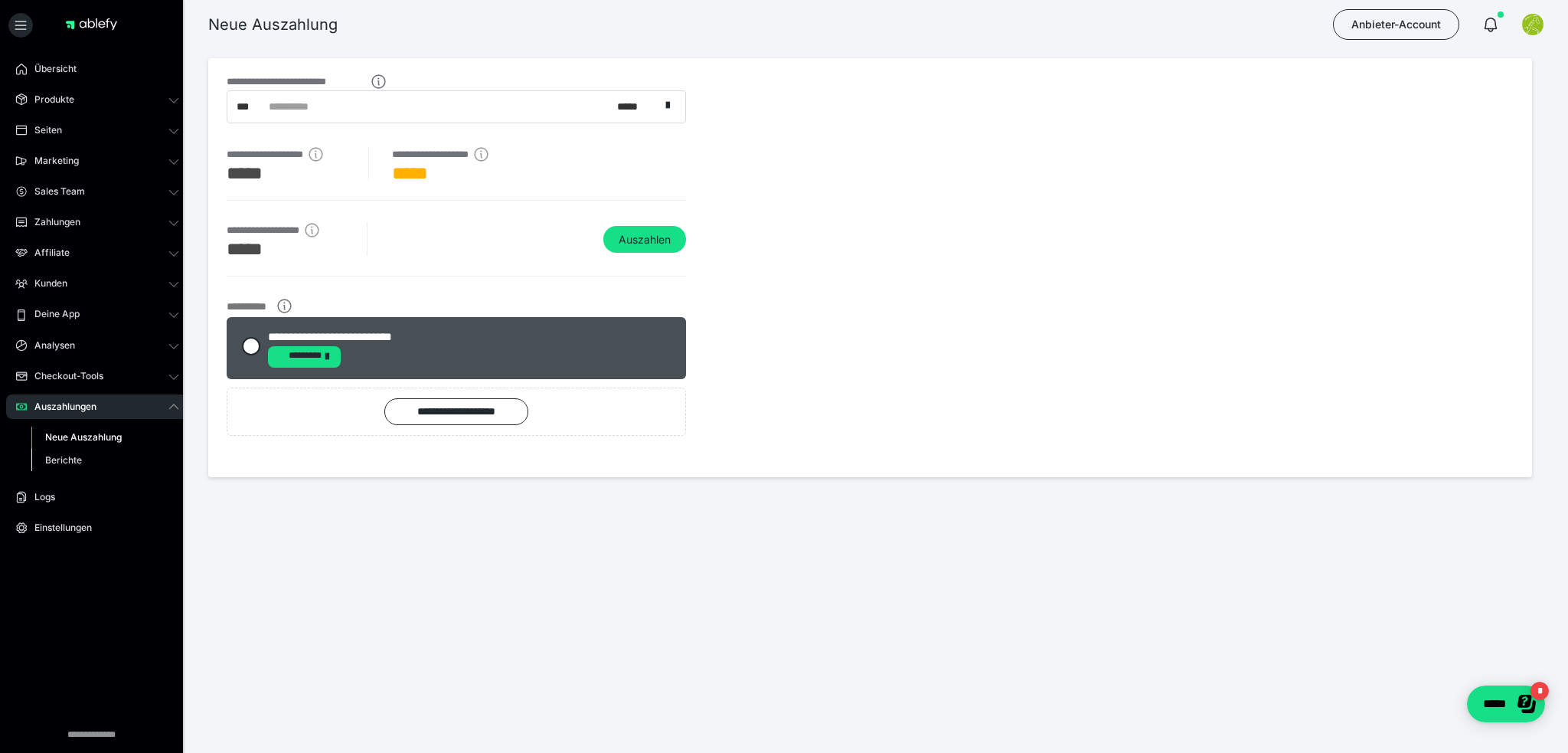 click on "Berichte" at bounding box center [64, 460] 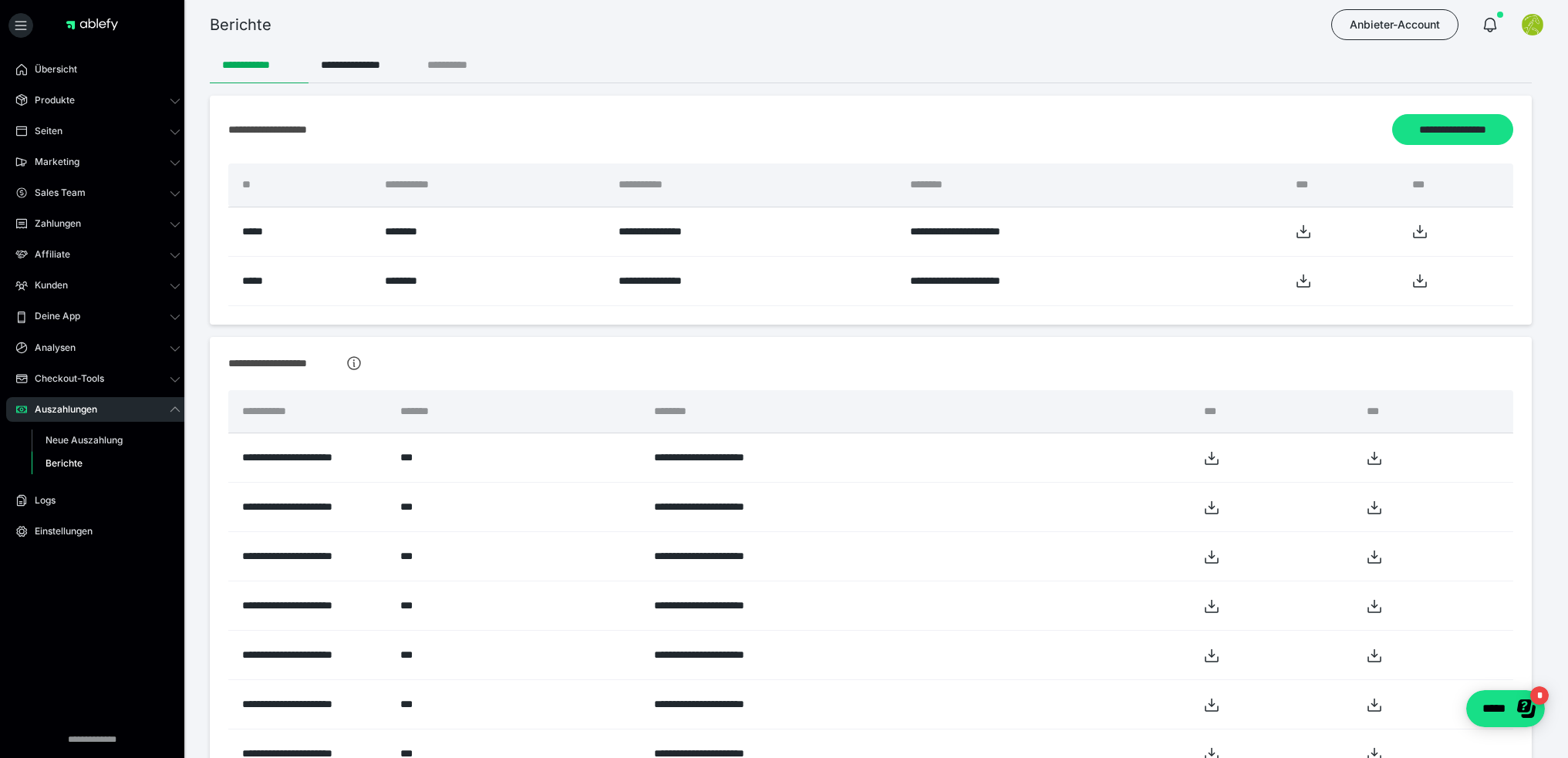 click on "**********" at bounding box center (460, 65) 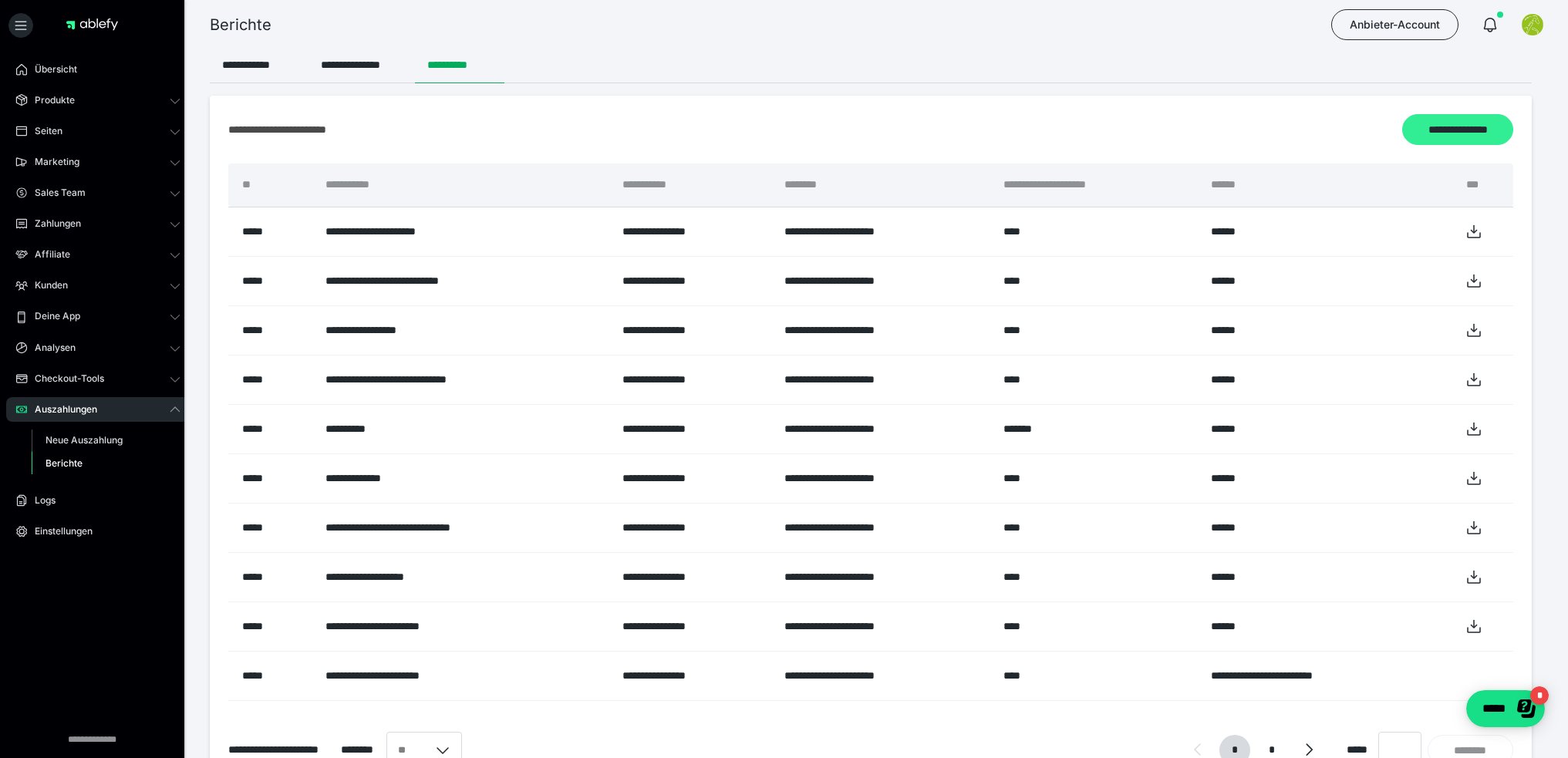 click on "**********" at bounding box center [1458, 130] 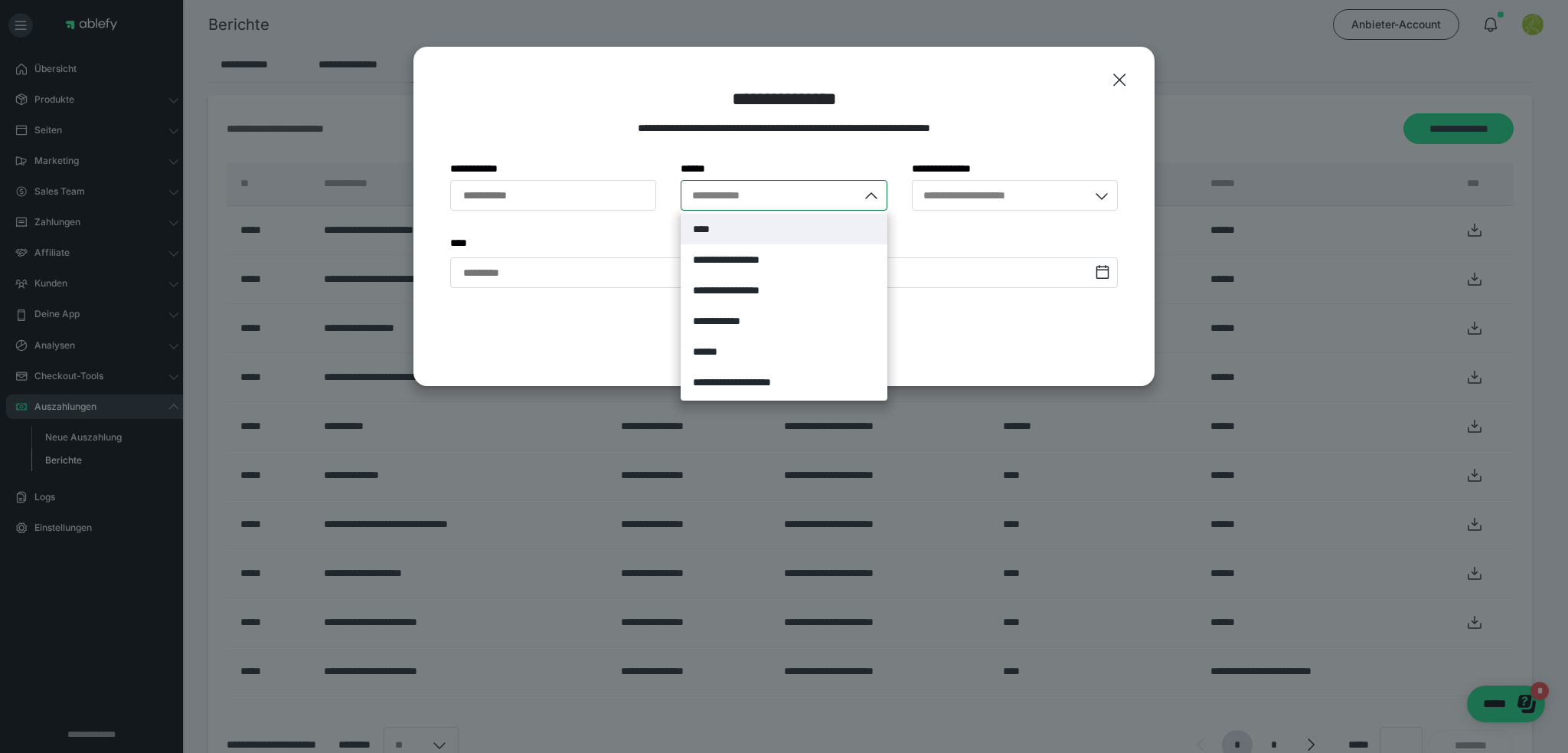 click on "****" at bounding box center [783, 229] 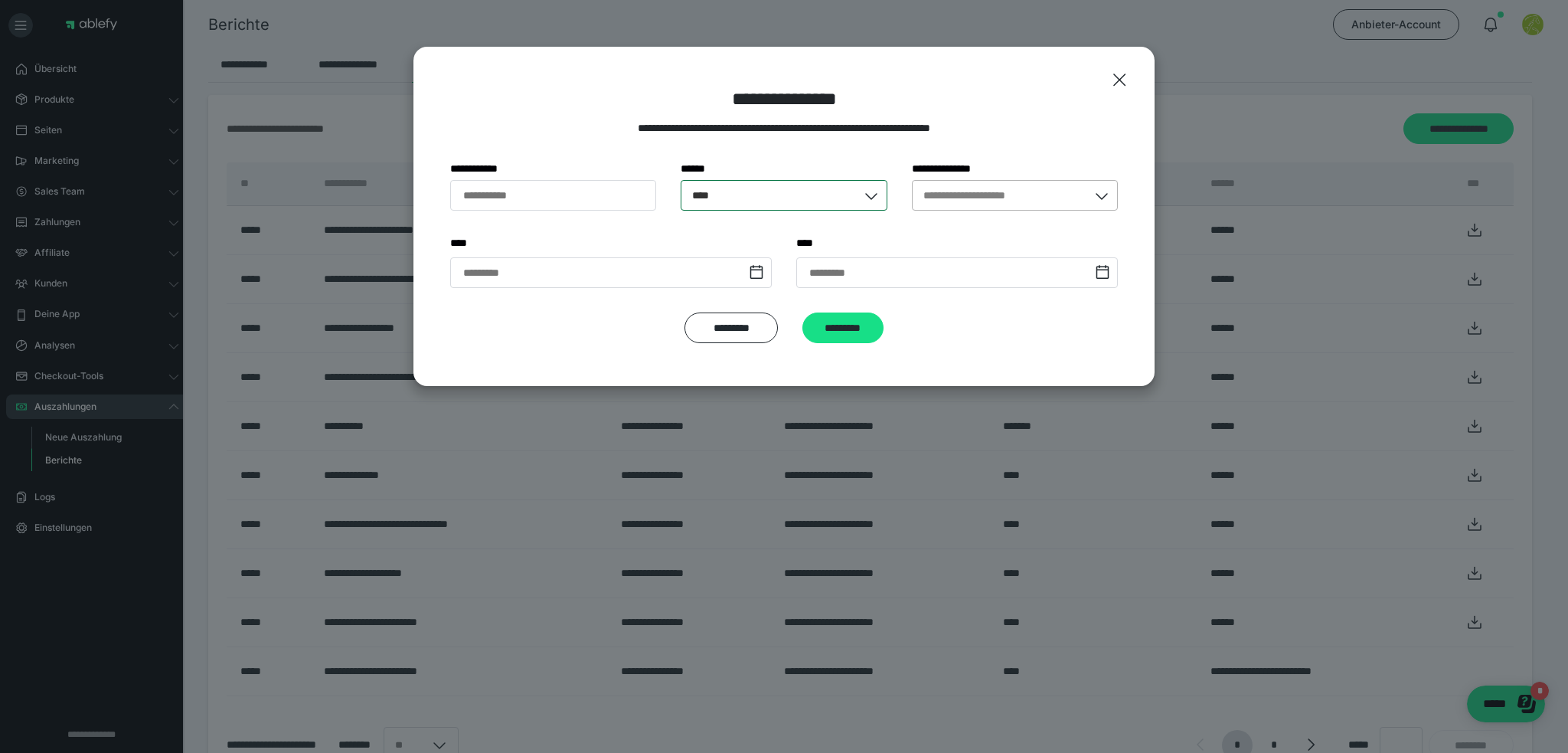 click on "**********" at bounding box center (1000, 195) 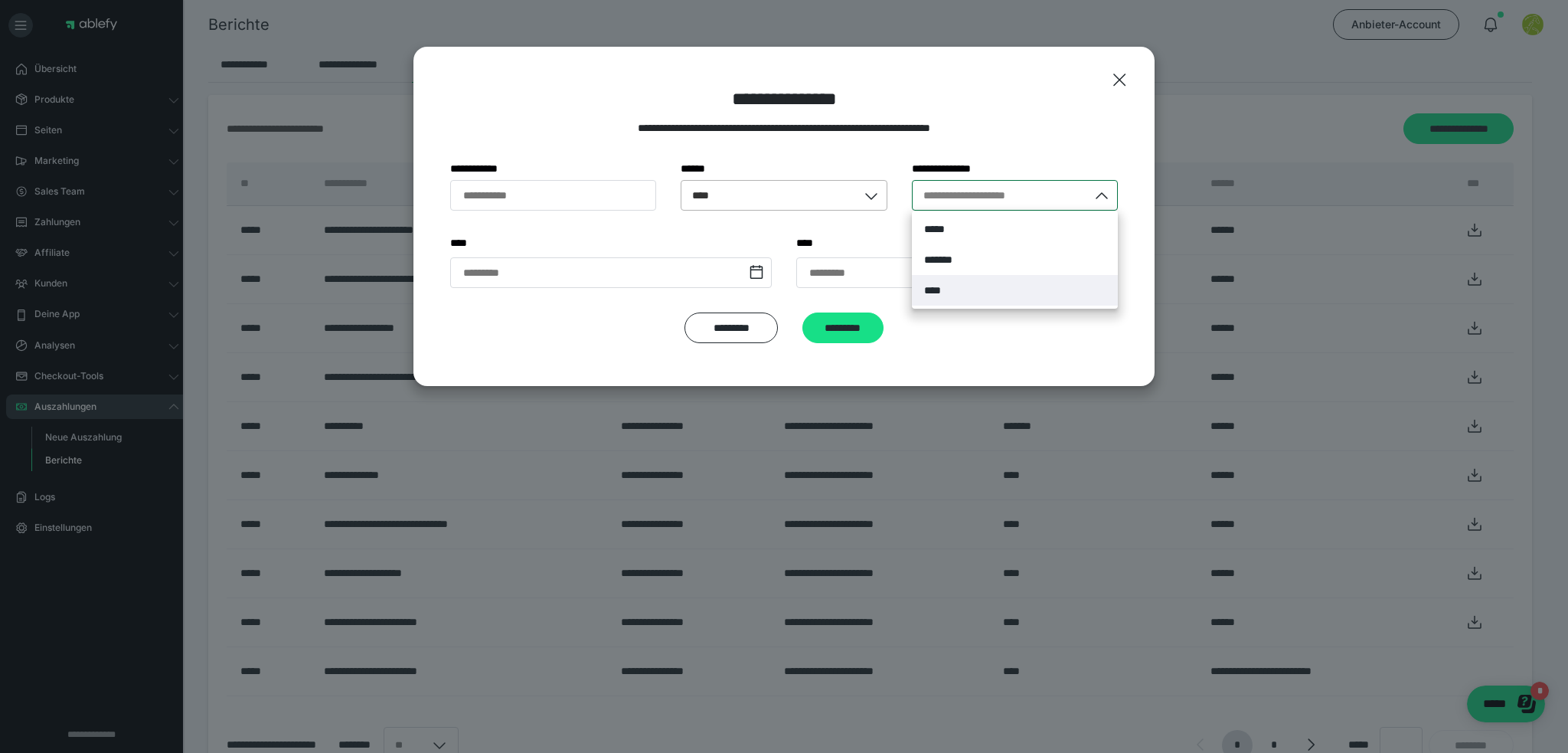 click on "****" at bounding box center [1014, 290] 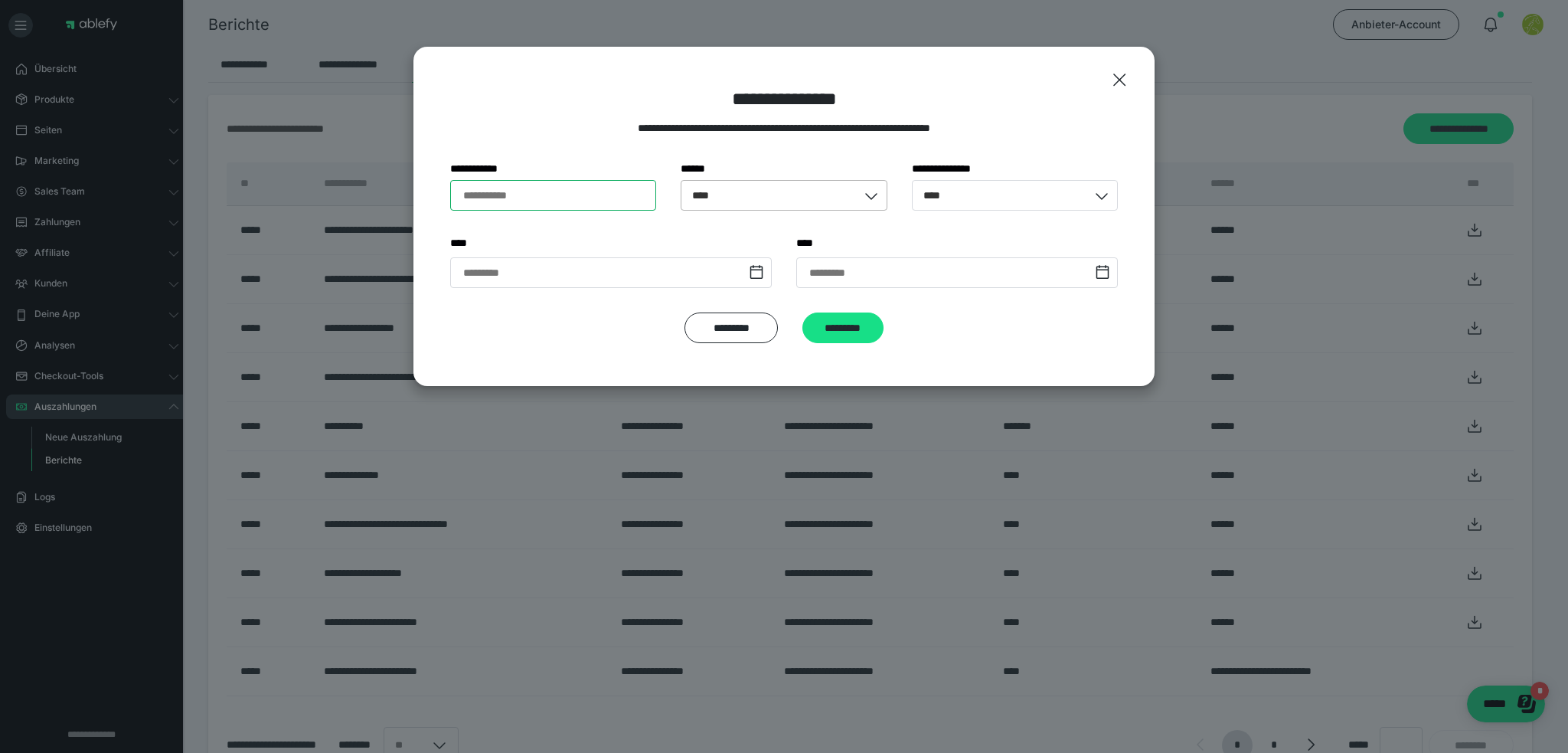 click on "**********" at bounding box center (553, 195) 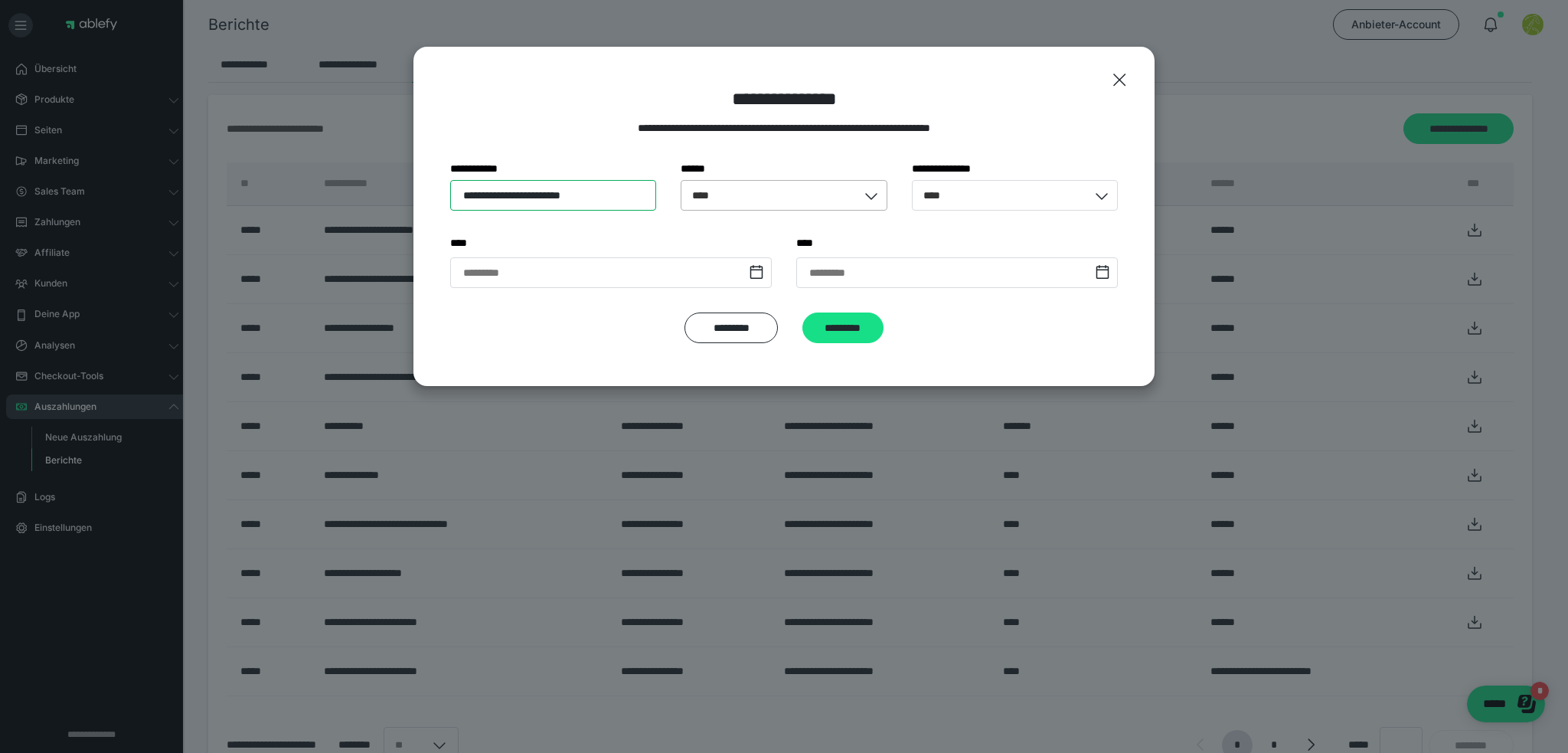 type on "**********" 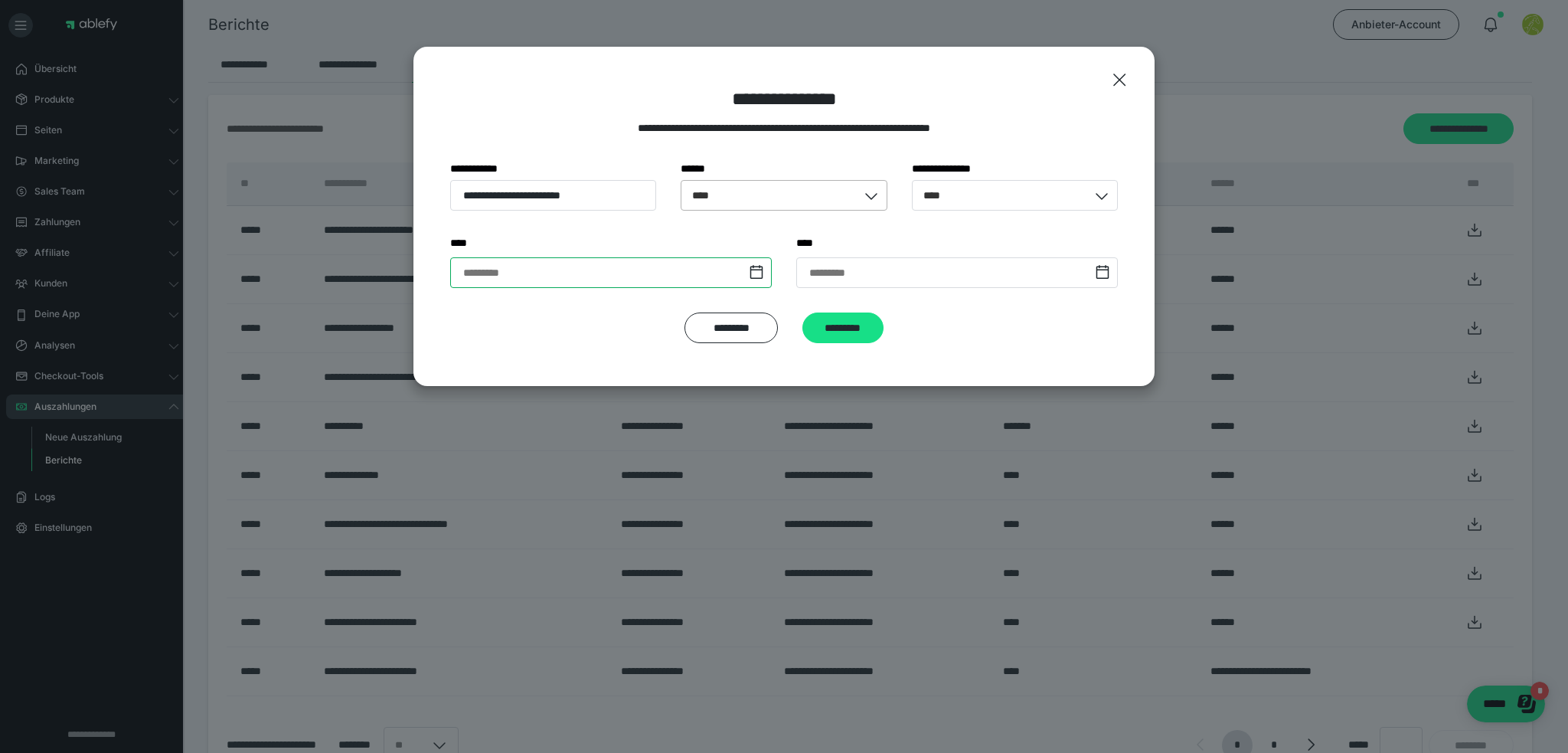 click at bounding box center [611, 273] 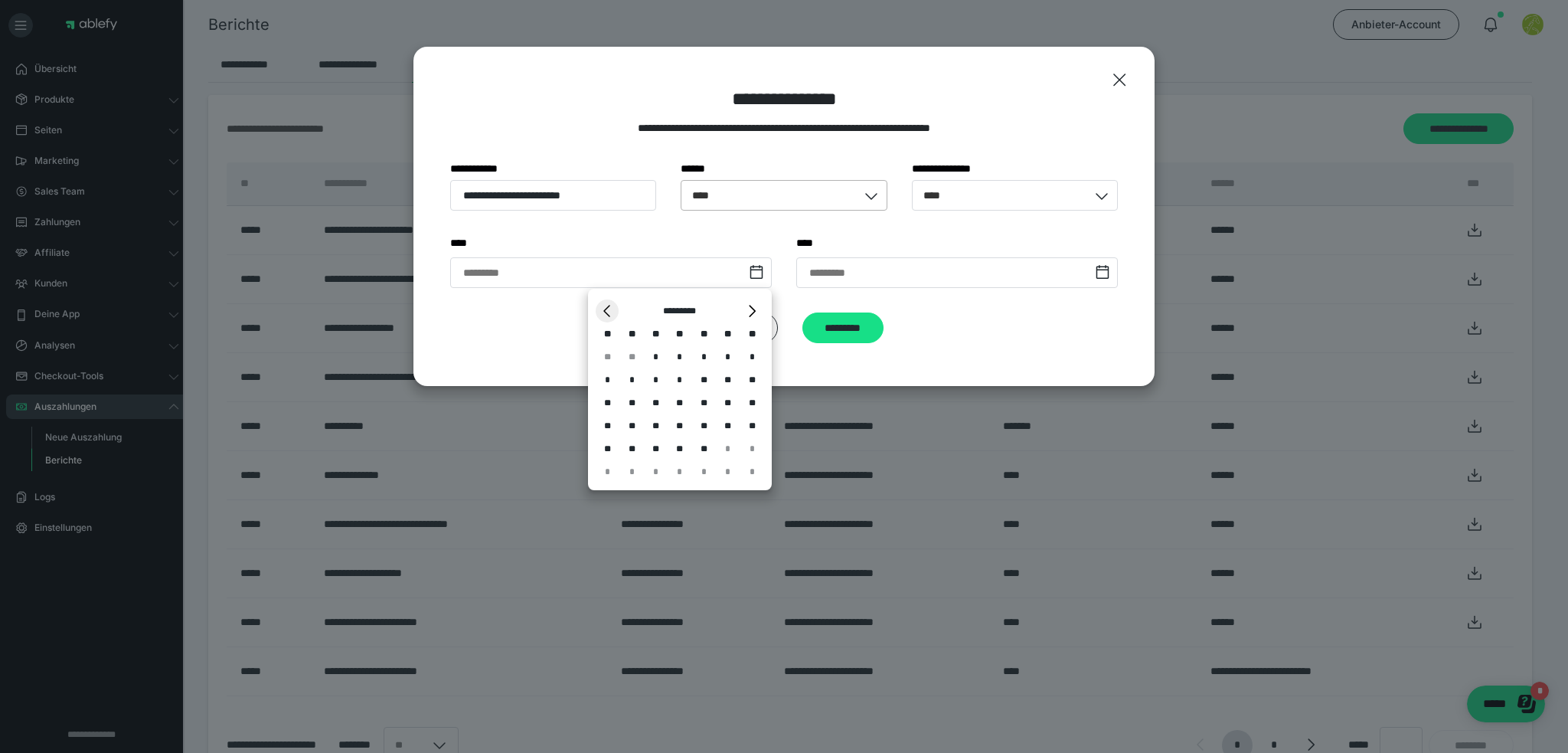 click on "*" at bounding box center (607, 311) 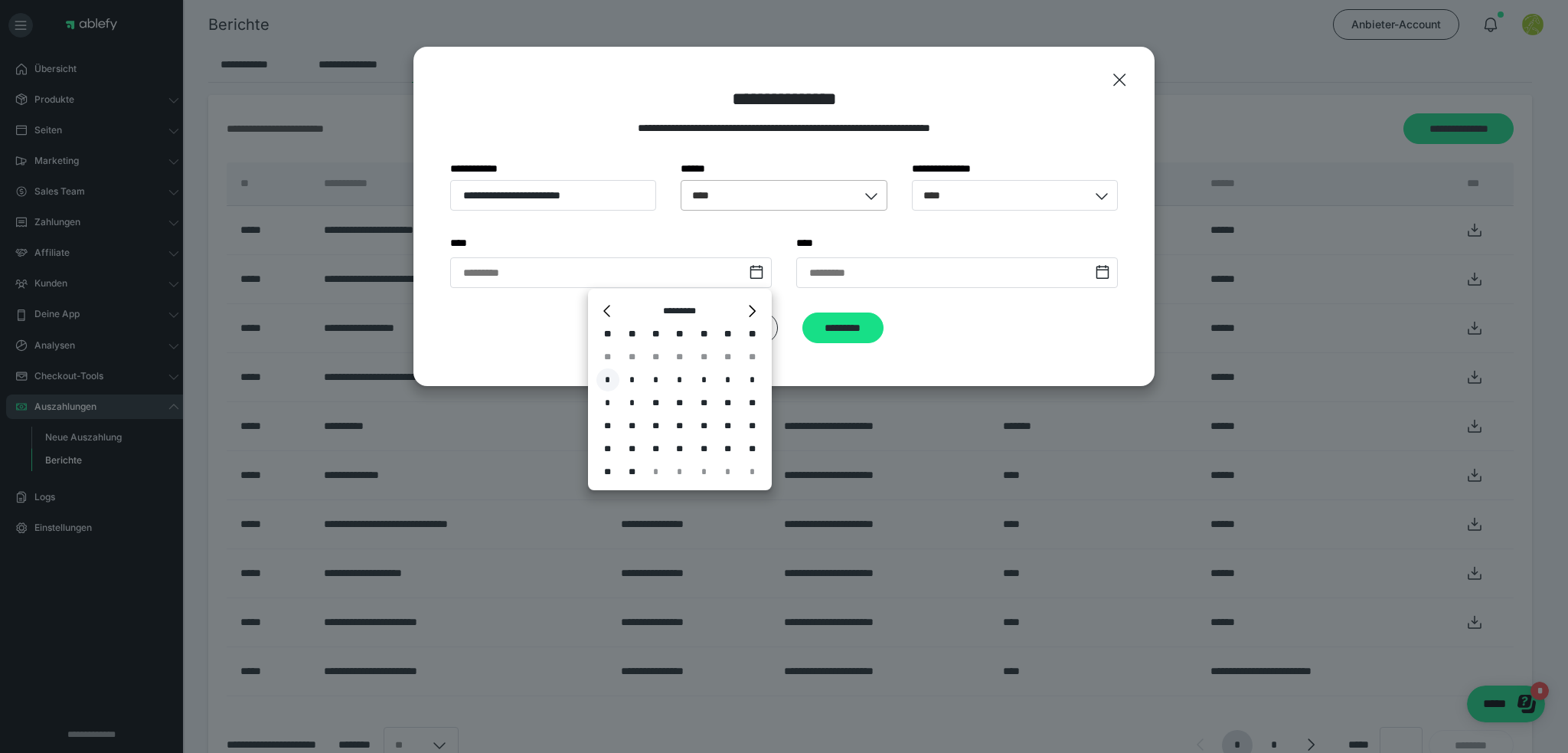 click on "*" at bounding box center [608, 380] 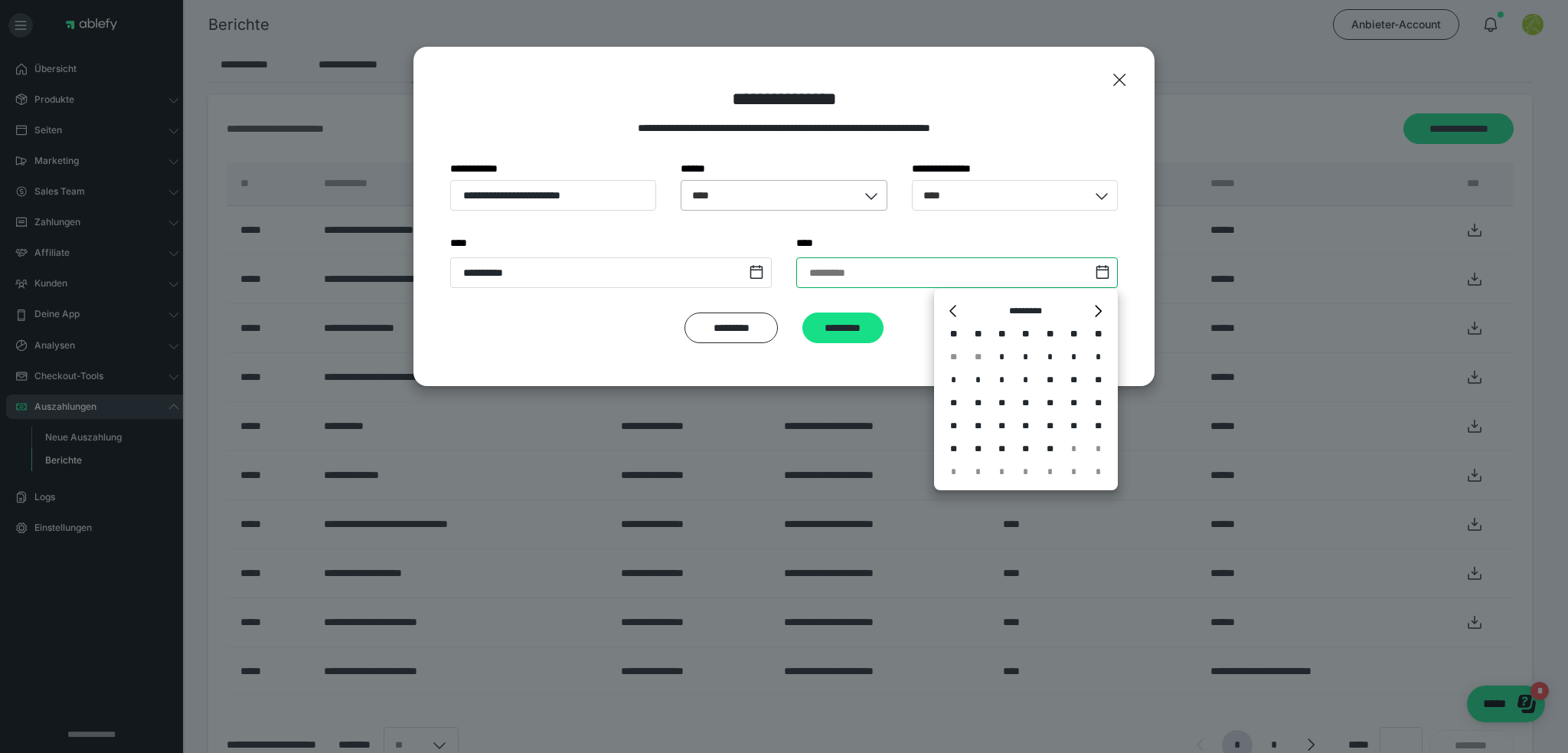 click at bounding box center (957, 273) 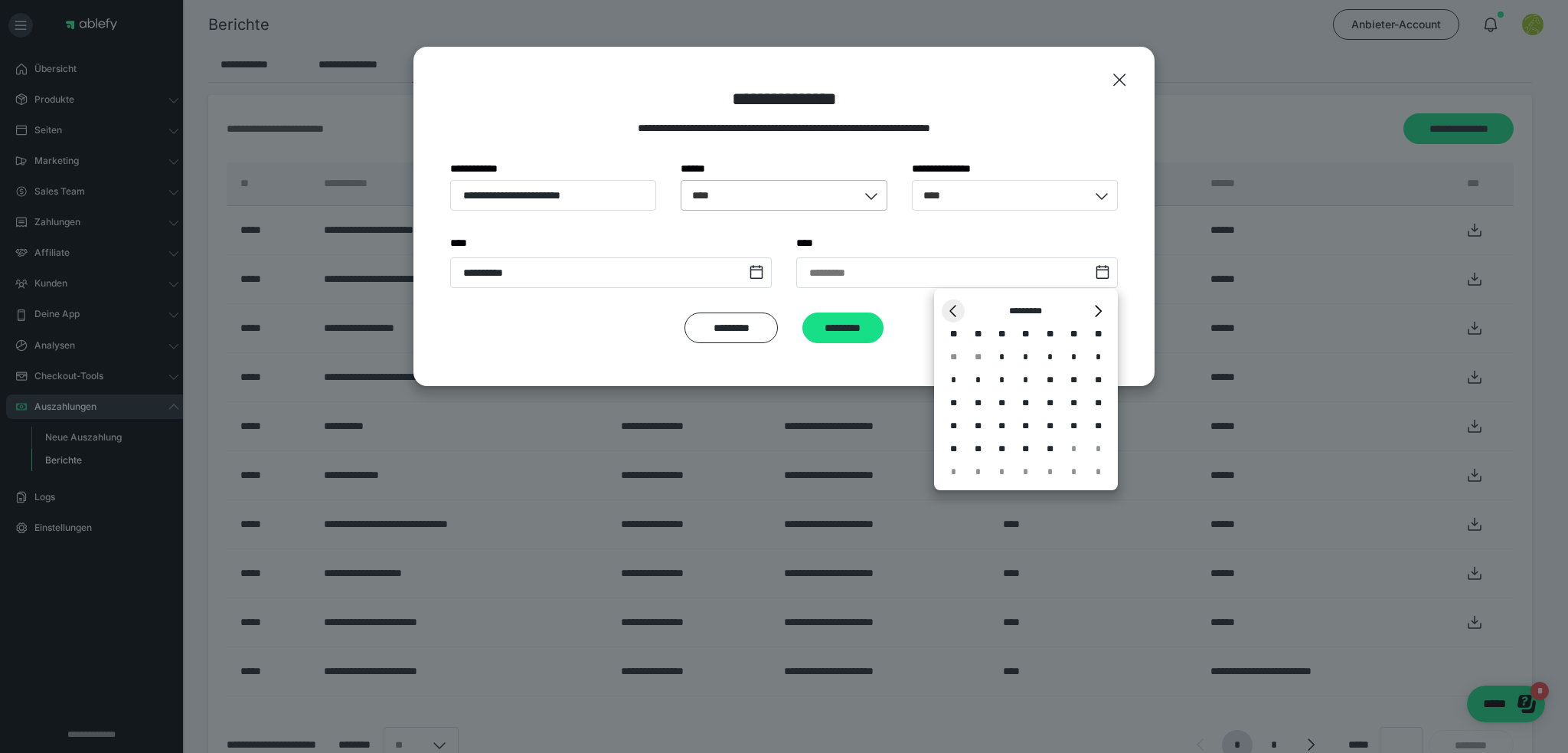 click on "*" at bounding box center [953, 311] 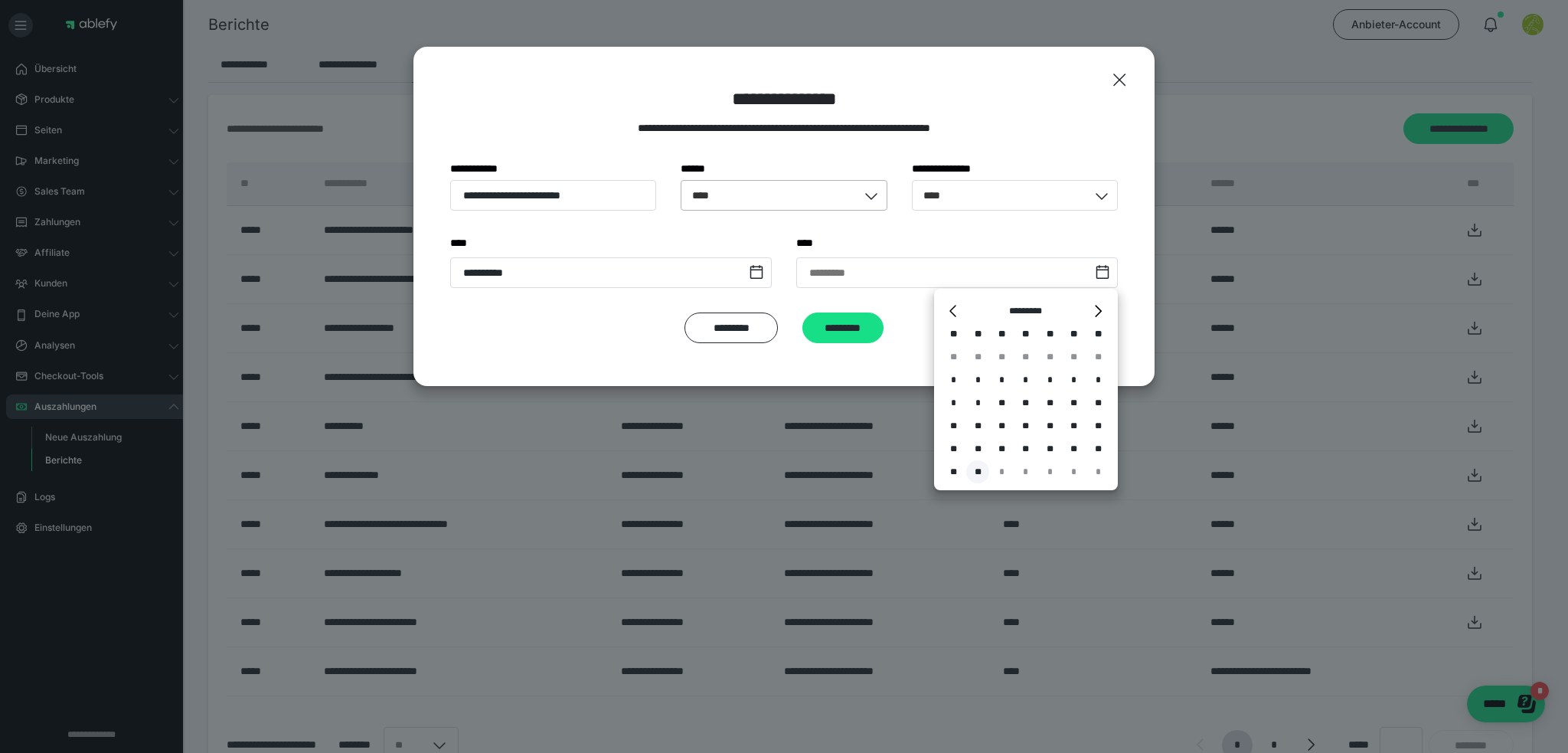 click on "**" at bounding box center (978, 472) 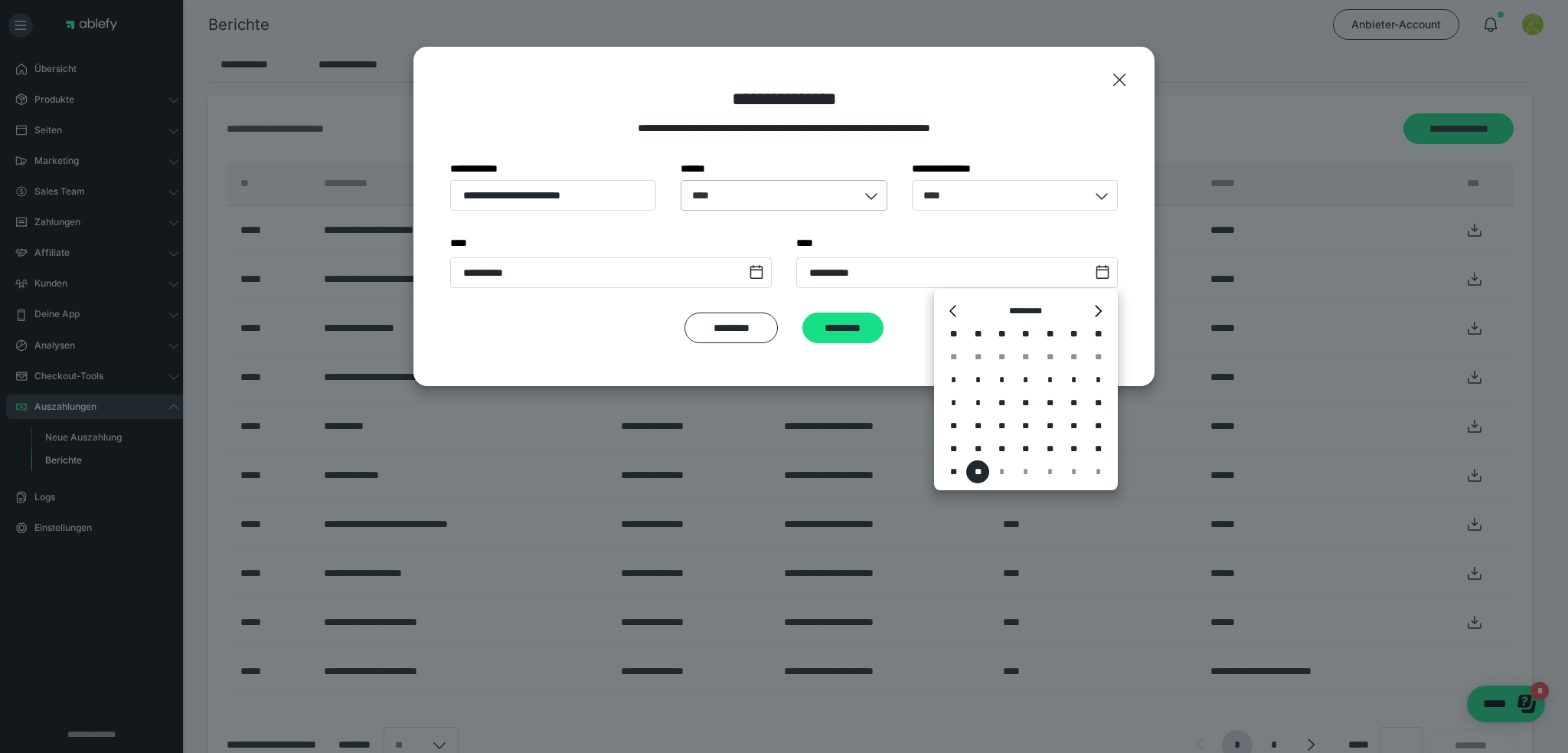 click on "**********" at bounding box center [784, 216] 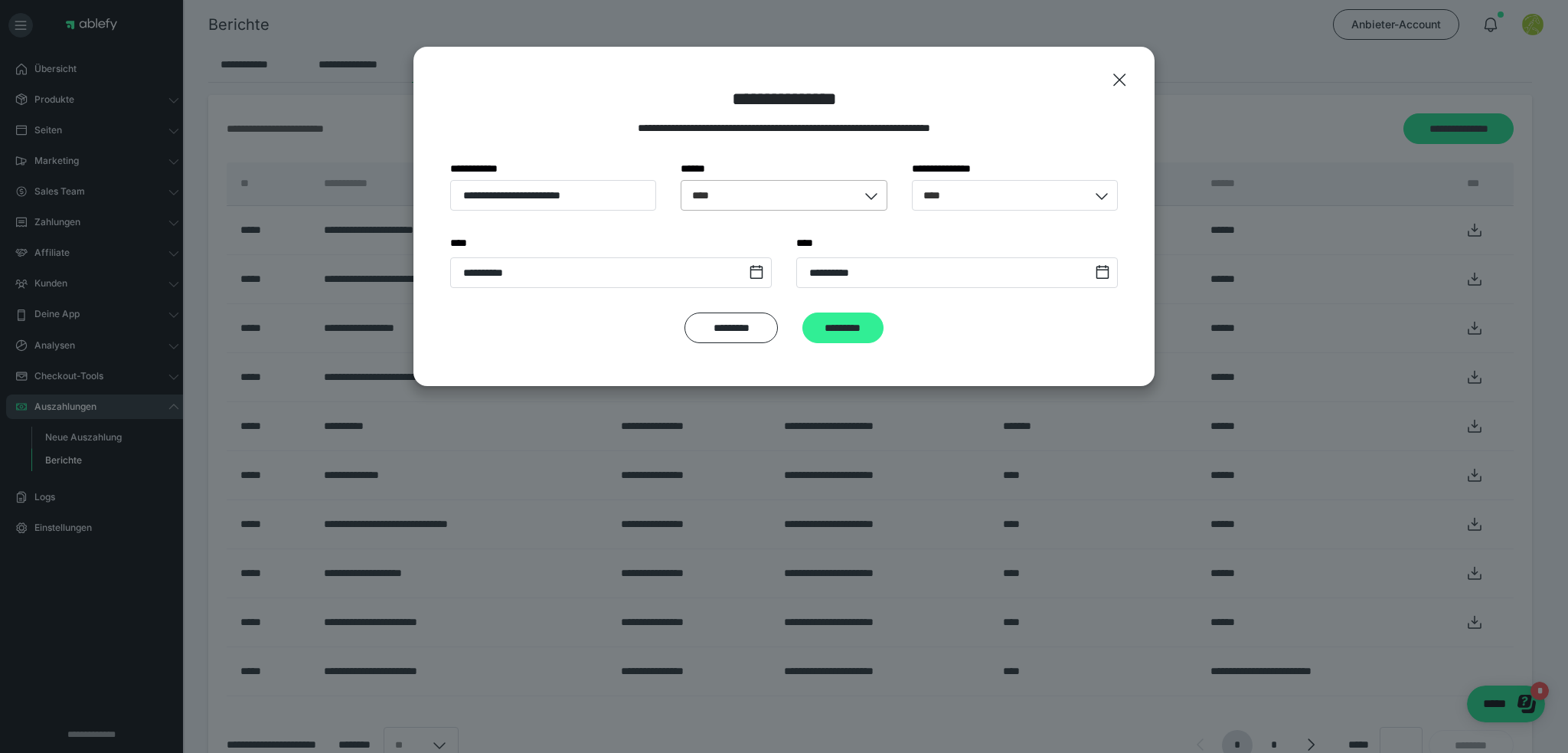 click on "*********" at bounding box center (843, 328) 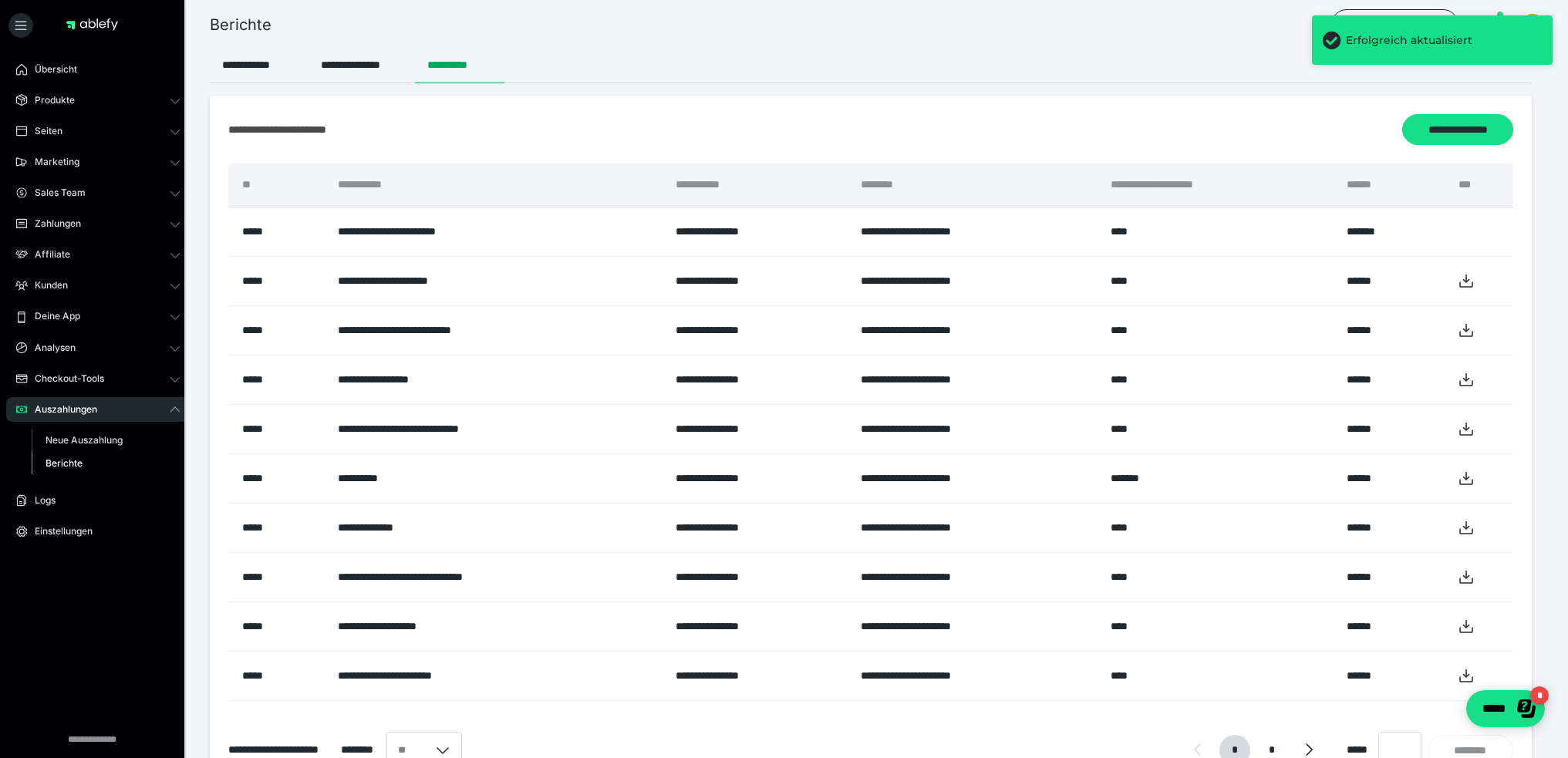 click on "**********" at bounding box center (871, 441) 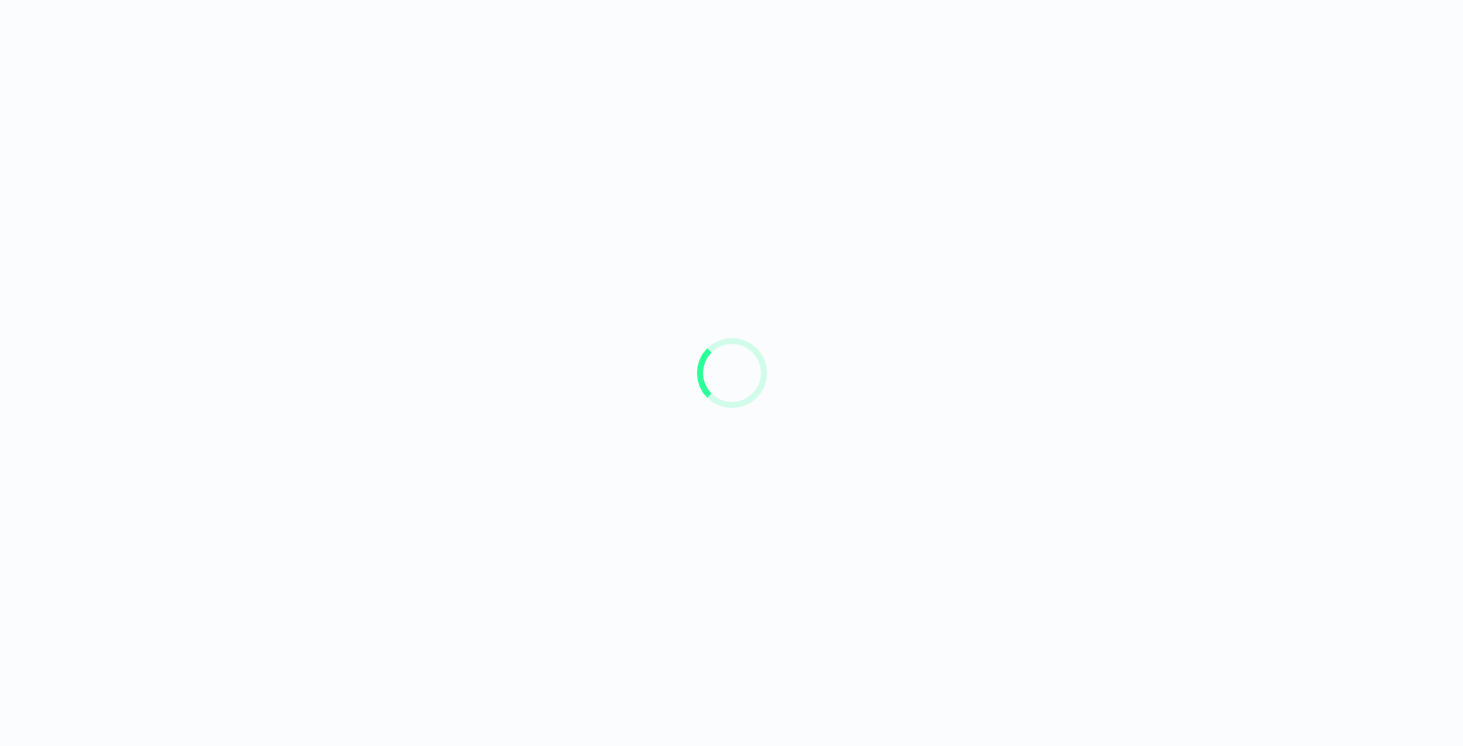 scroll, scrollTop: 0, scrollLeft: 0, axis: both 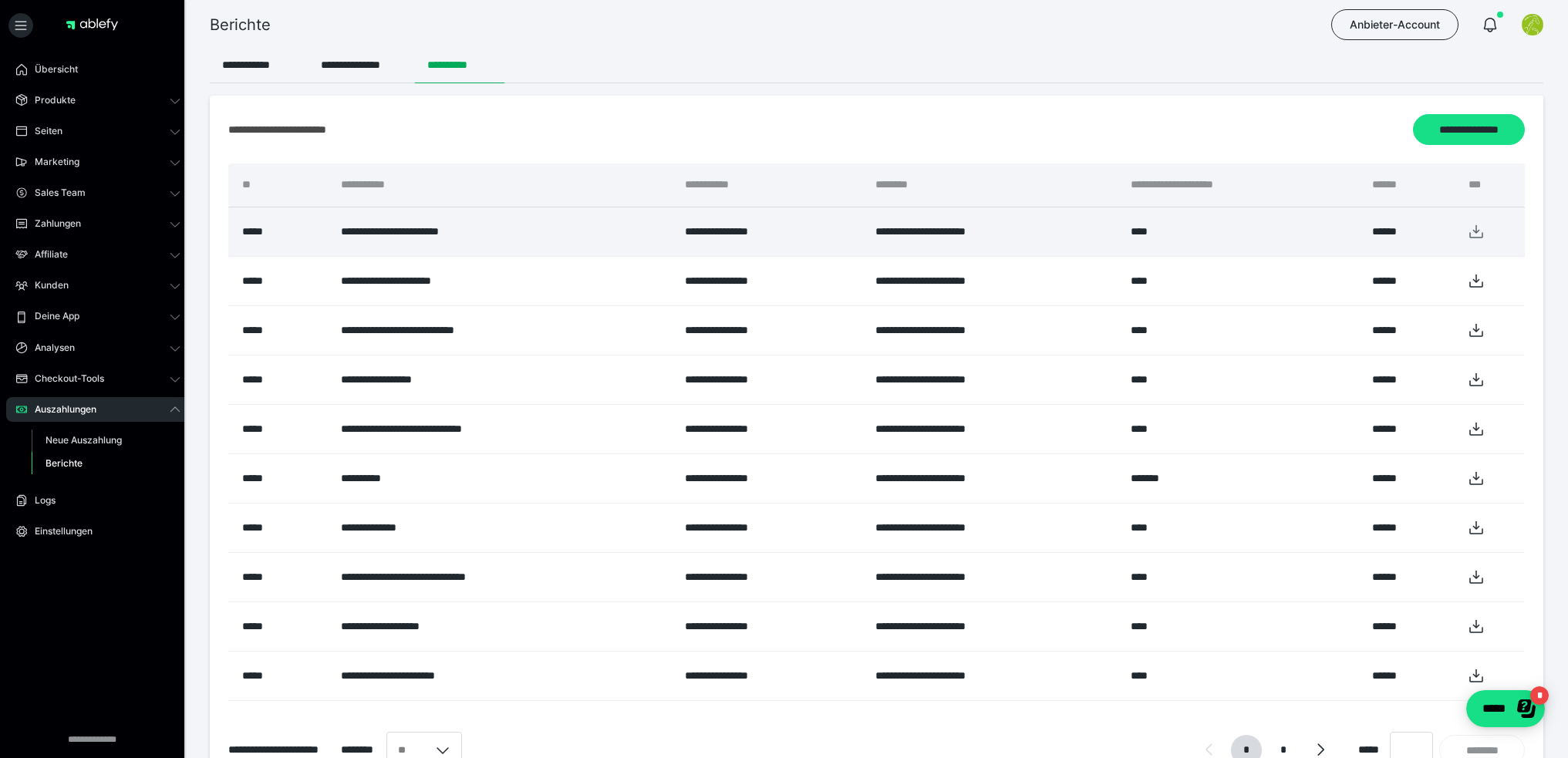 click 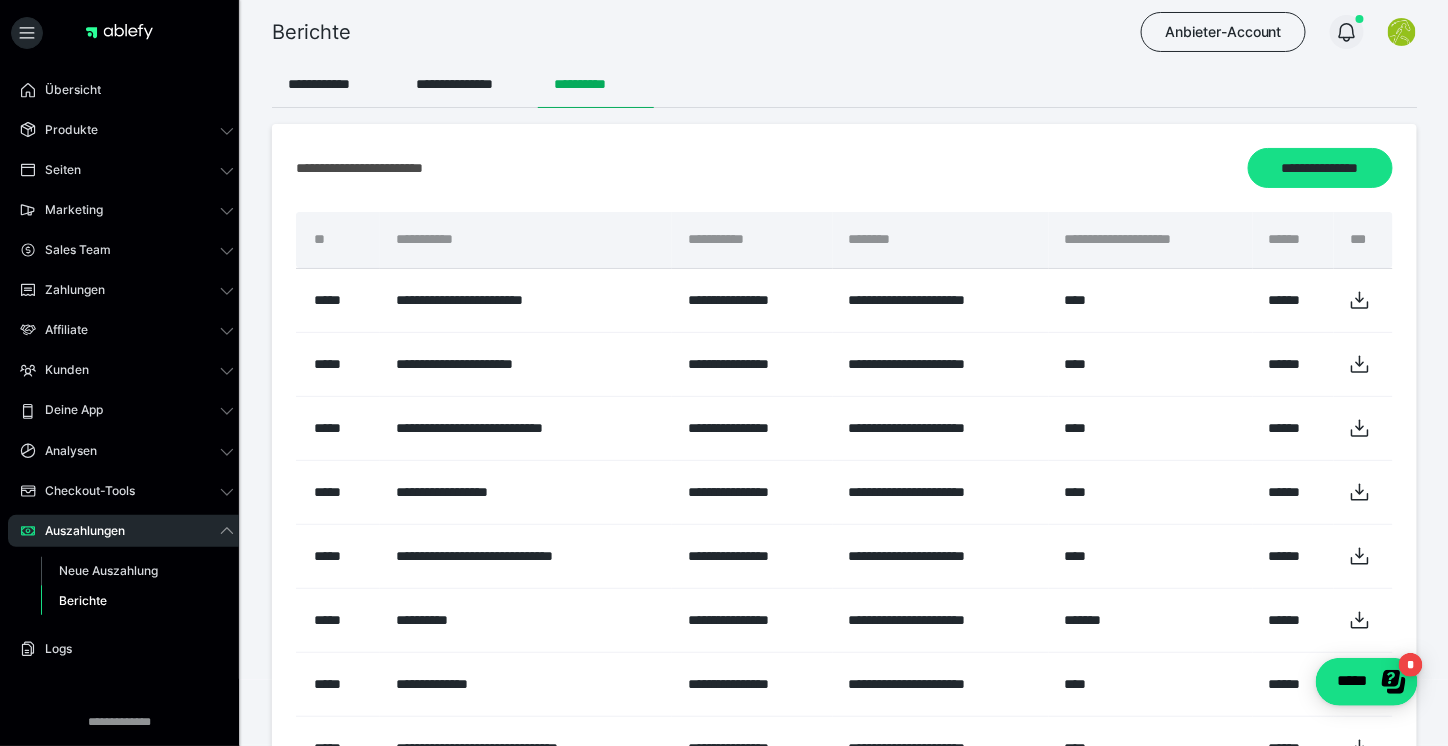 click 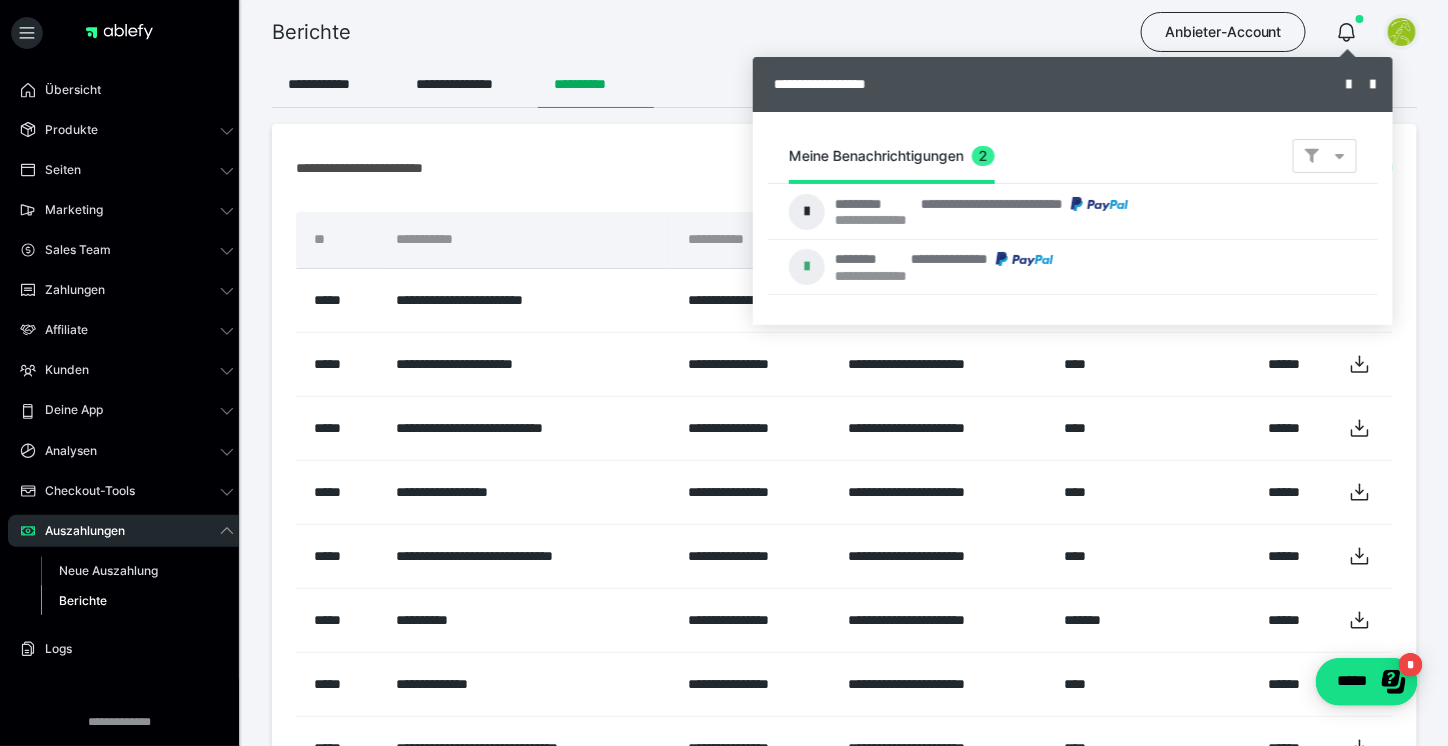 click at bounding box center (1402, 32) 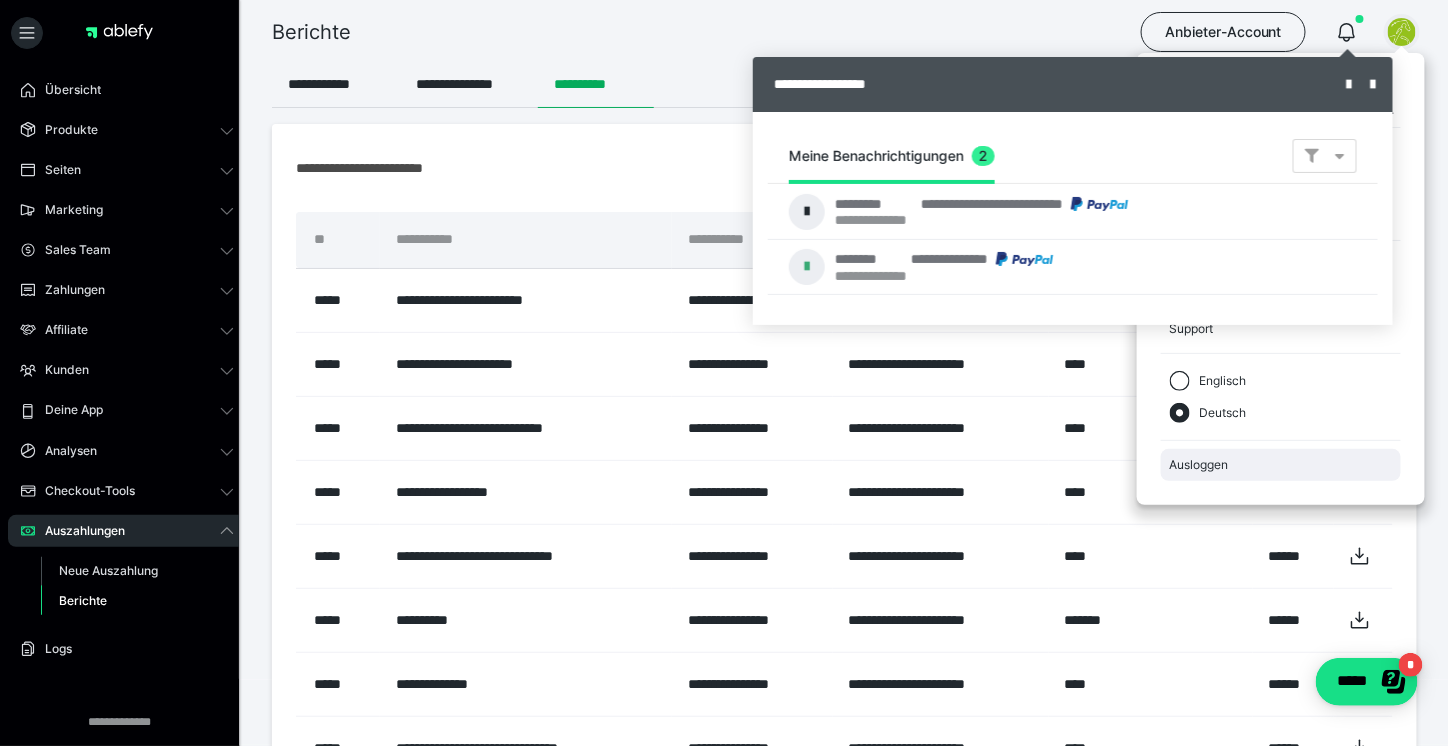 click on "Ausloggen" at bounding box center (1281, 465) 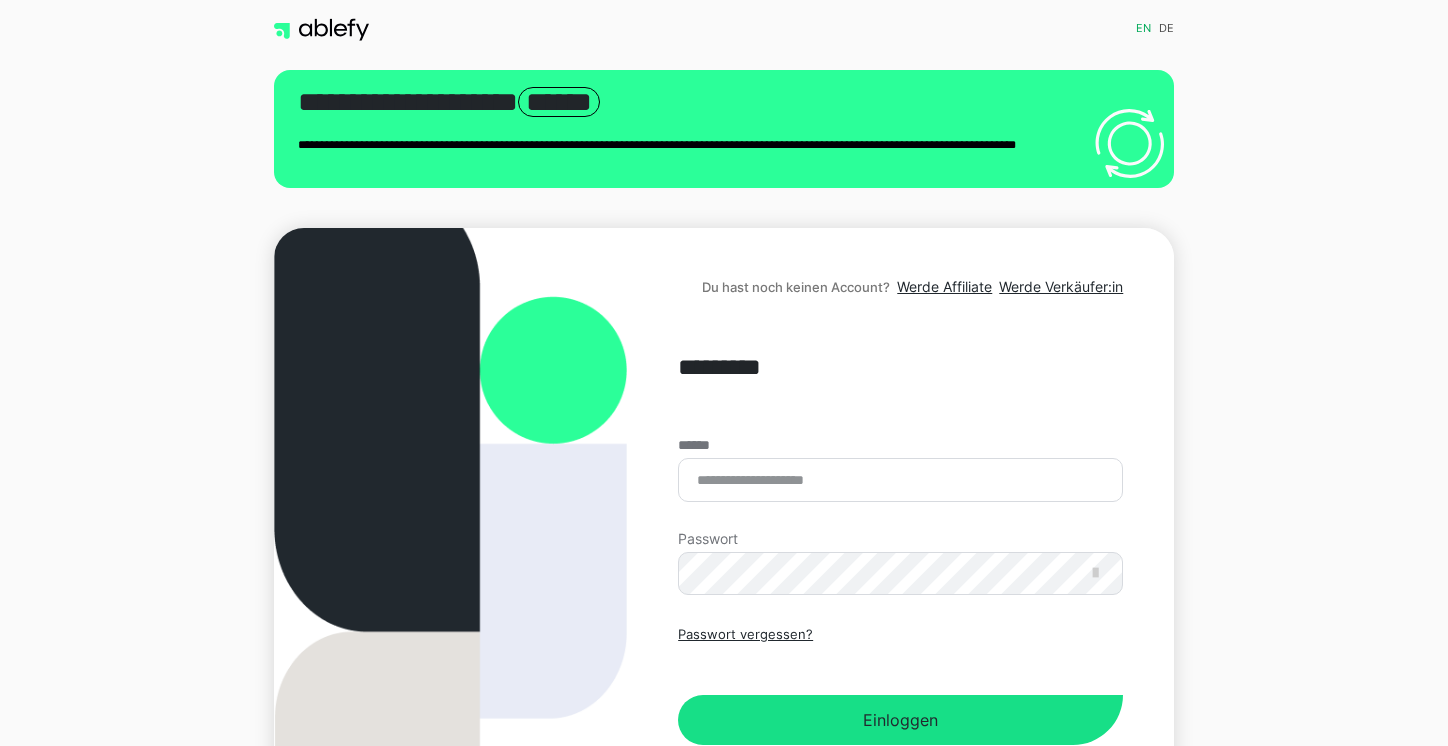 scroll, scrollTop: 0, scrollLeft: 0, axis: both 